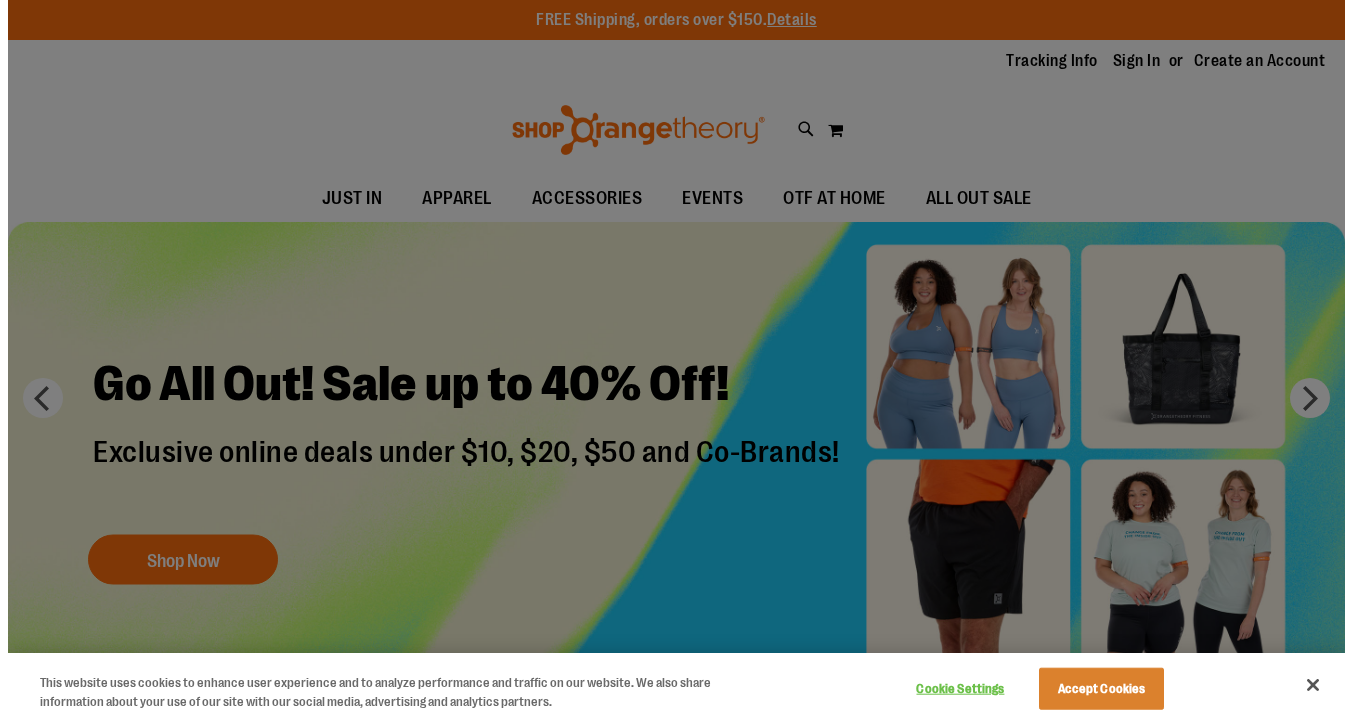 scroll, scrollTop: 0, scrollLeft: 0, axis: both 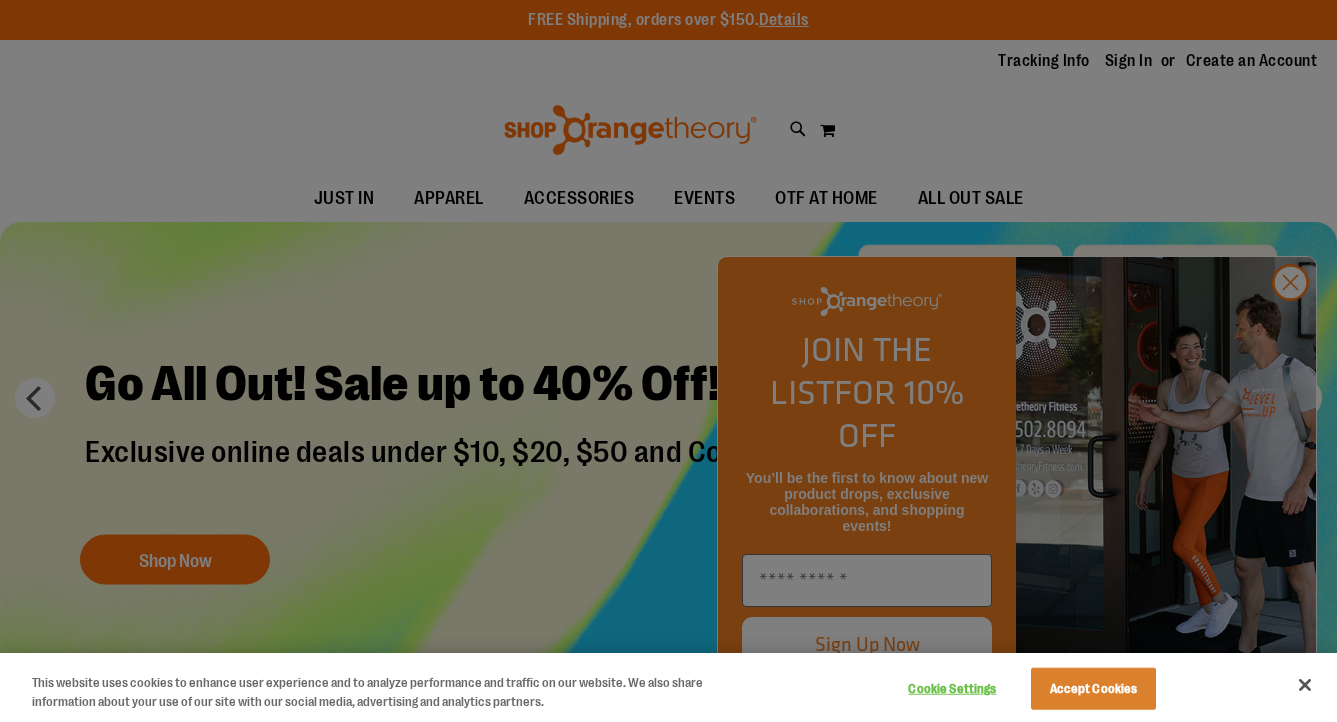 click at bounding box center [668, 361] 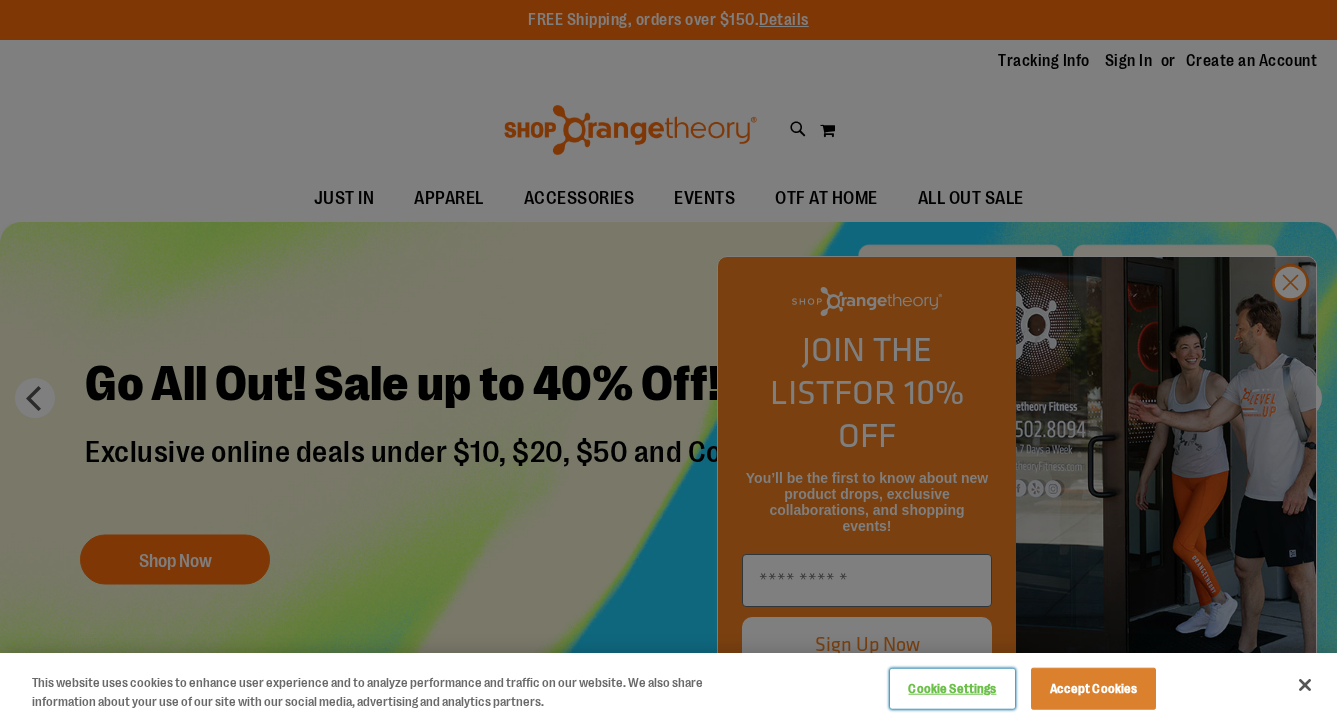 click on "Cookie Settings" at bounding box center [952, 689] 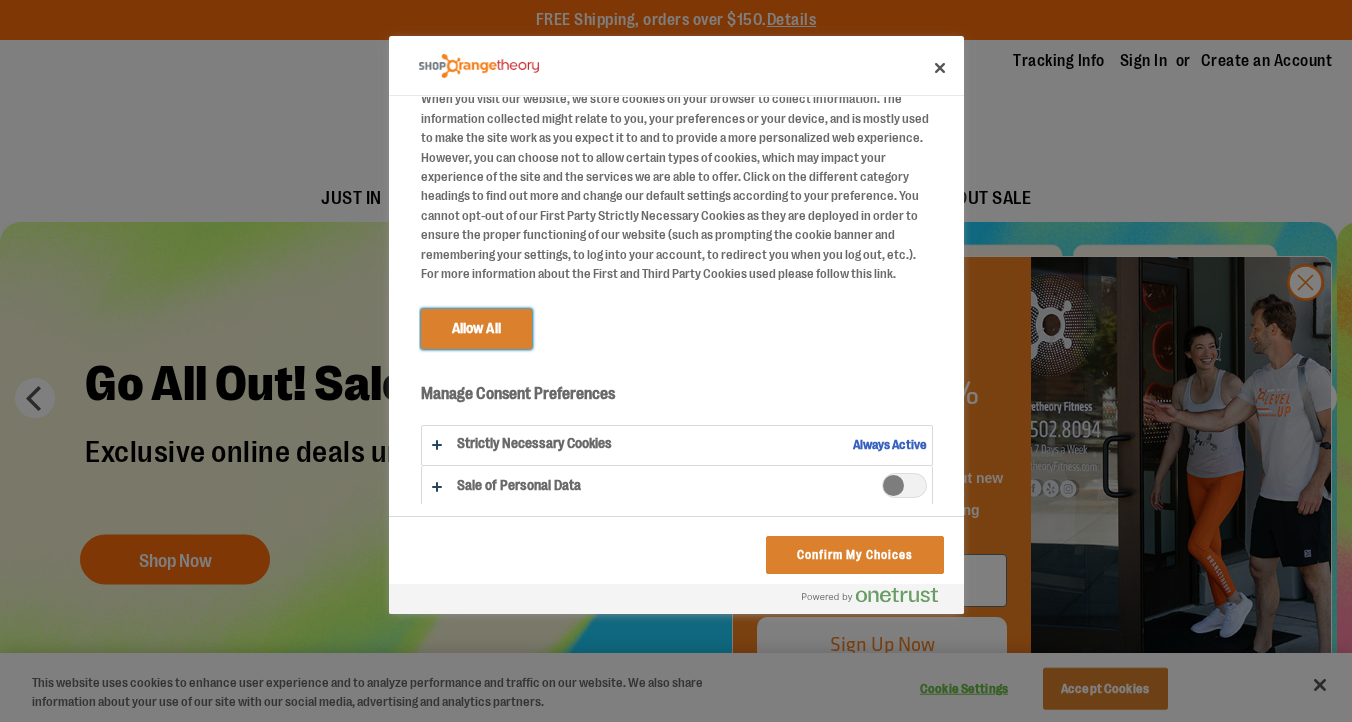 scroll, scrollTop: 58, scrollLeft: 0, axis: vertical 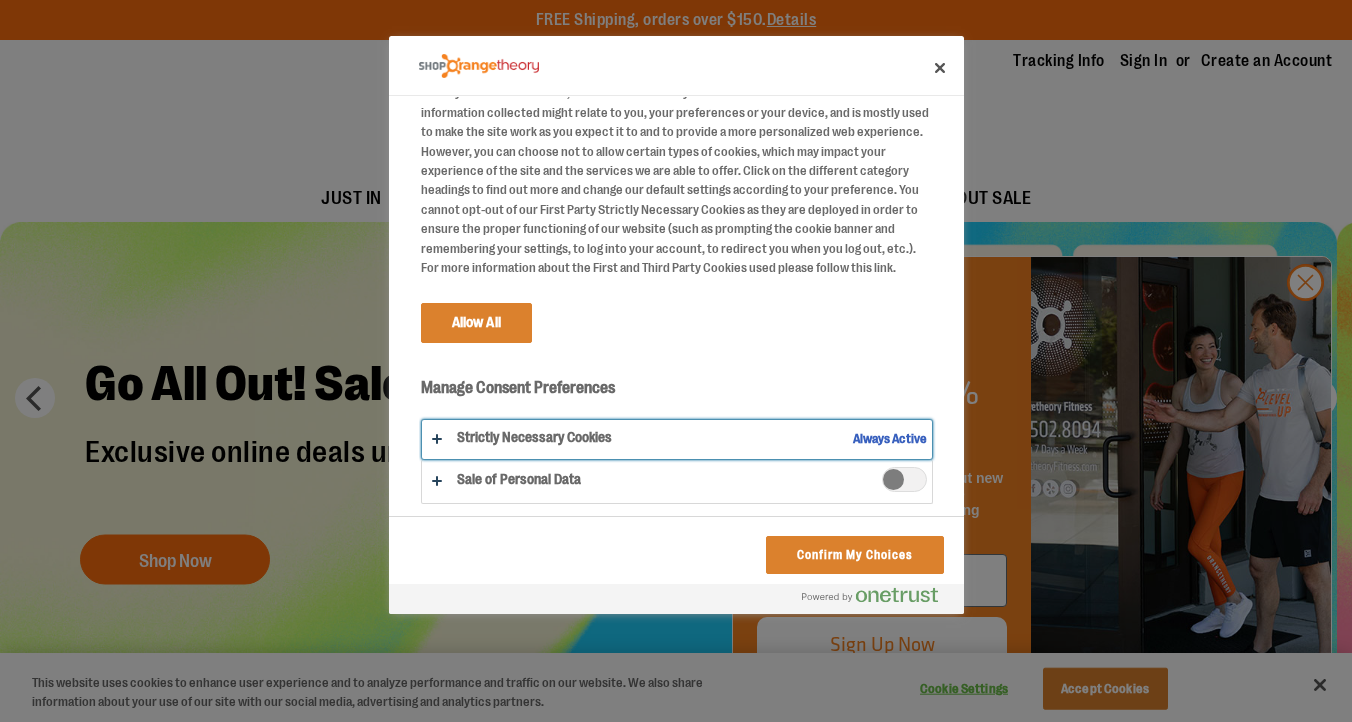 click at bounding box center [677, 439] 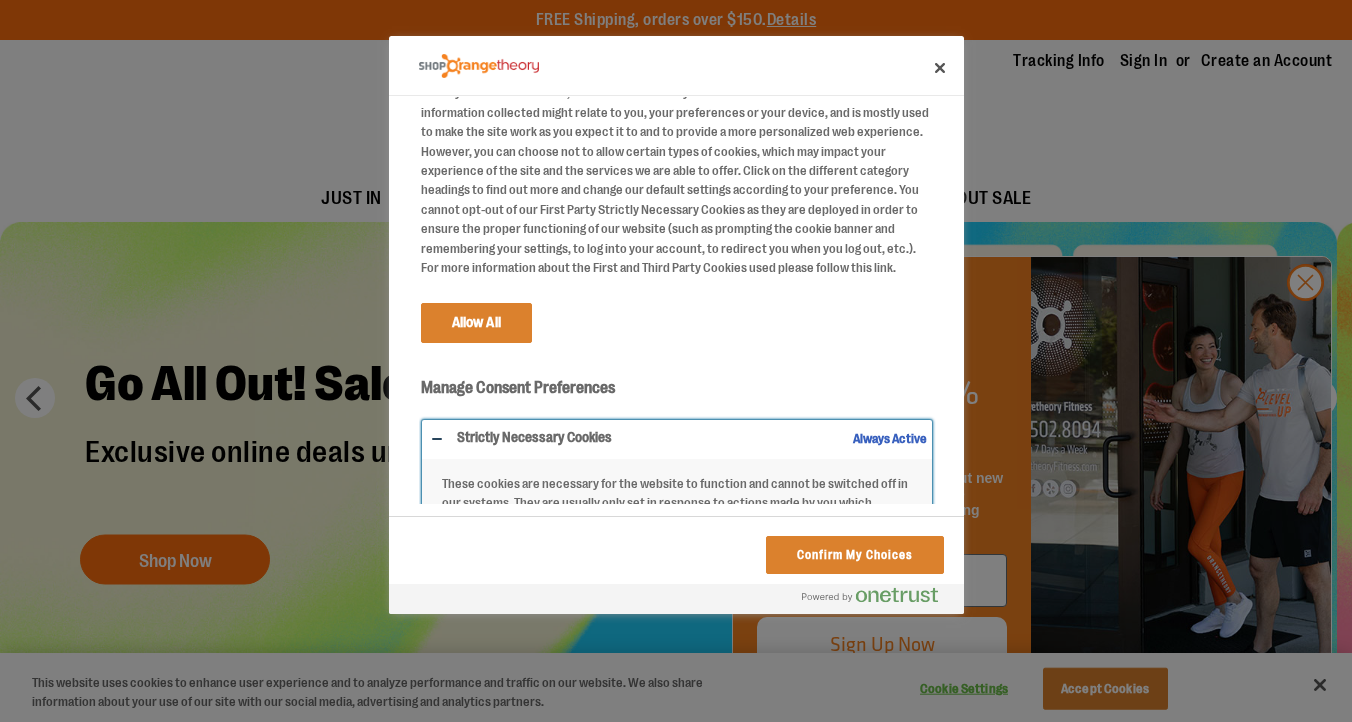 scroll, scrollTop: 236, scrollLeft: 0, axis: vertical 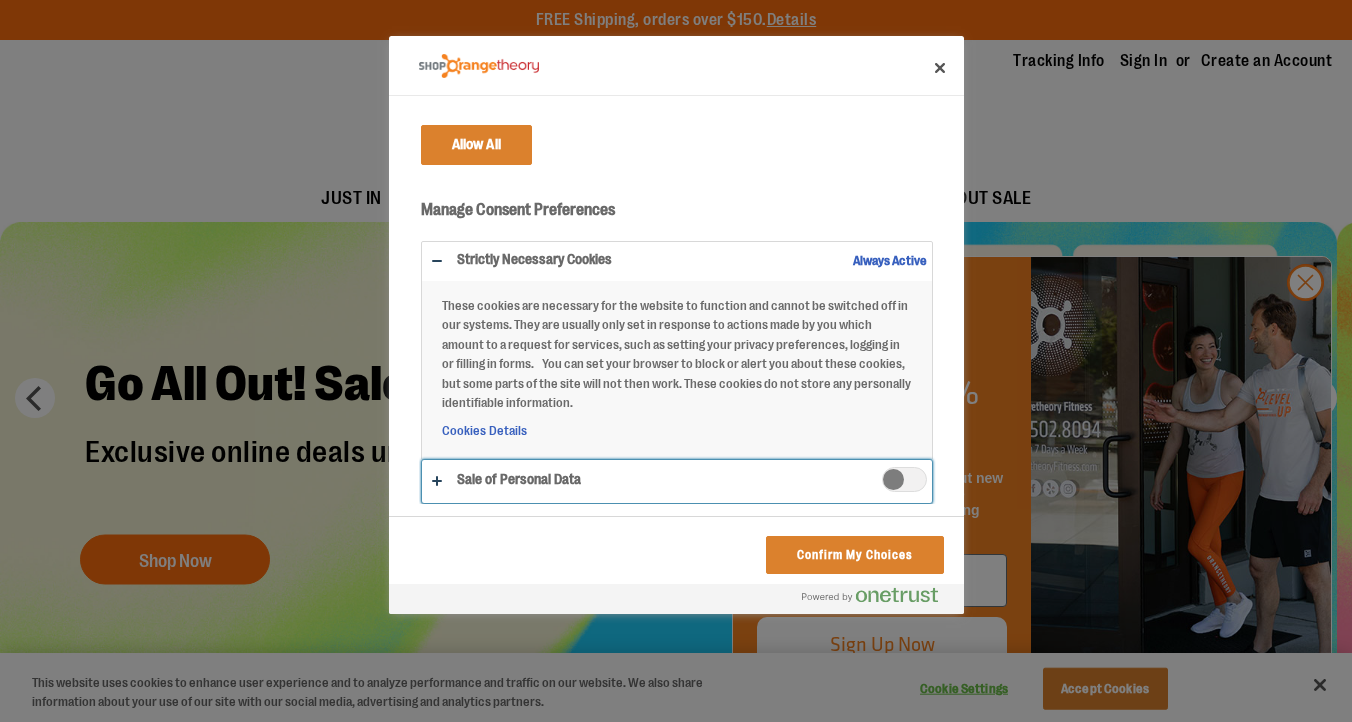 click at bounding box center (677, 481) 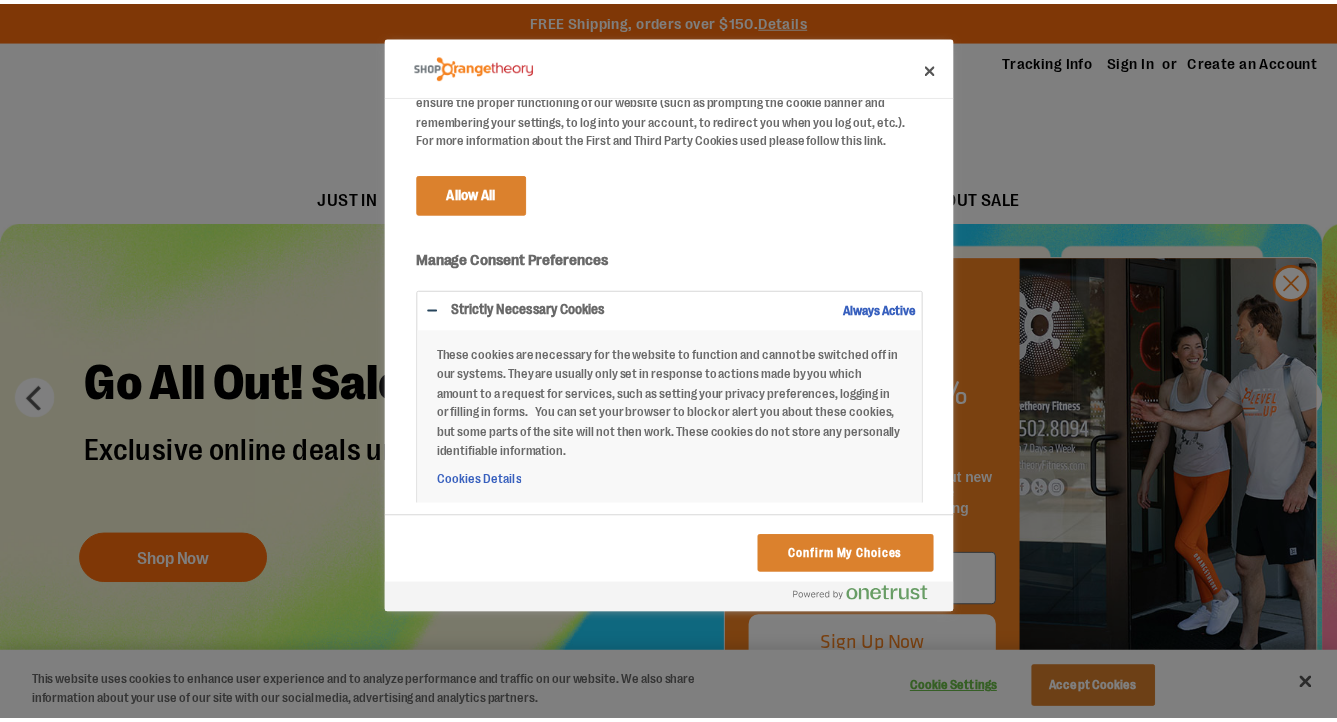 scroll, scrollTop: 525, scrollLeft: 0, axis: vertical 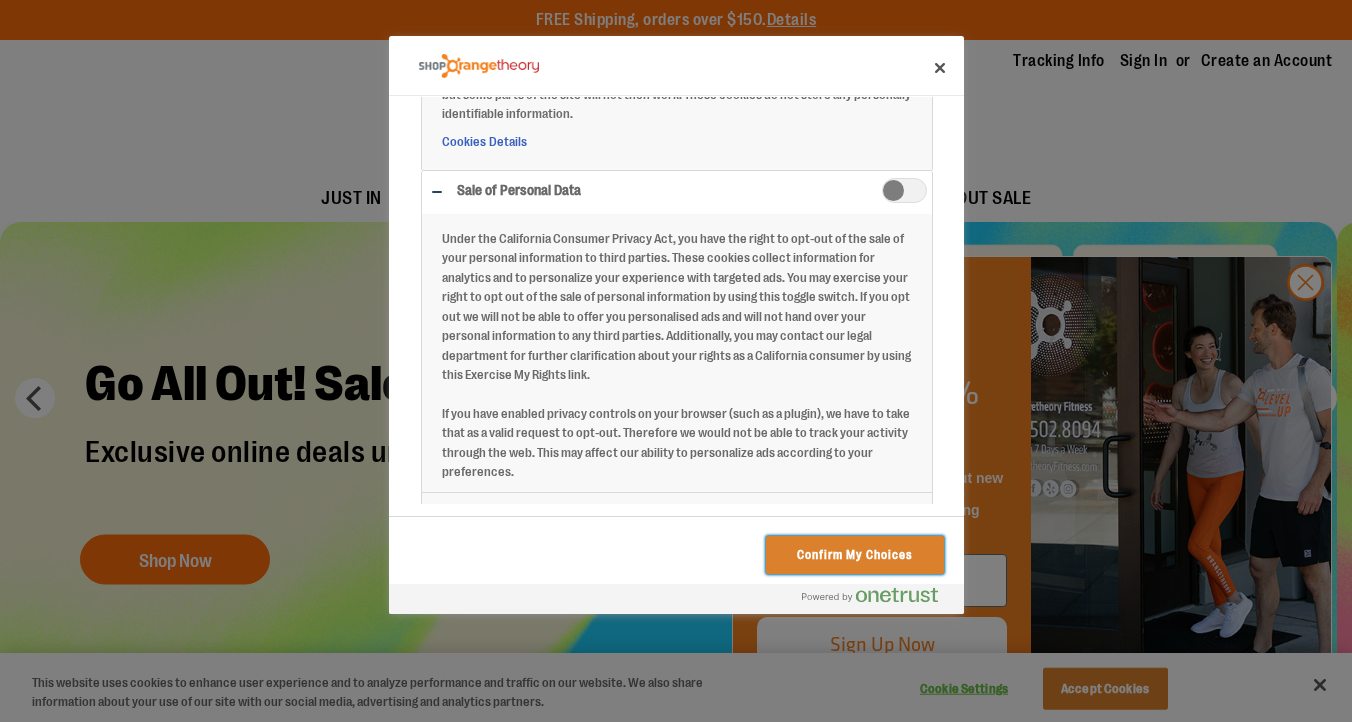 click on "Confirm My Choices" at bounding box center (854, 555) 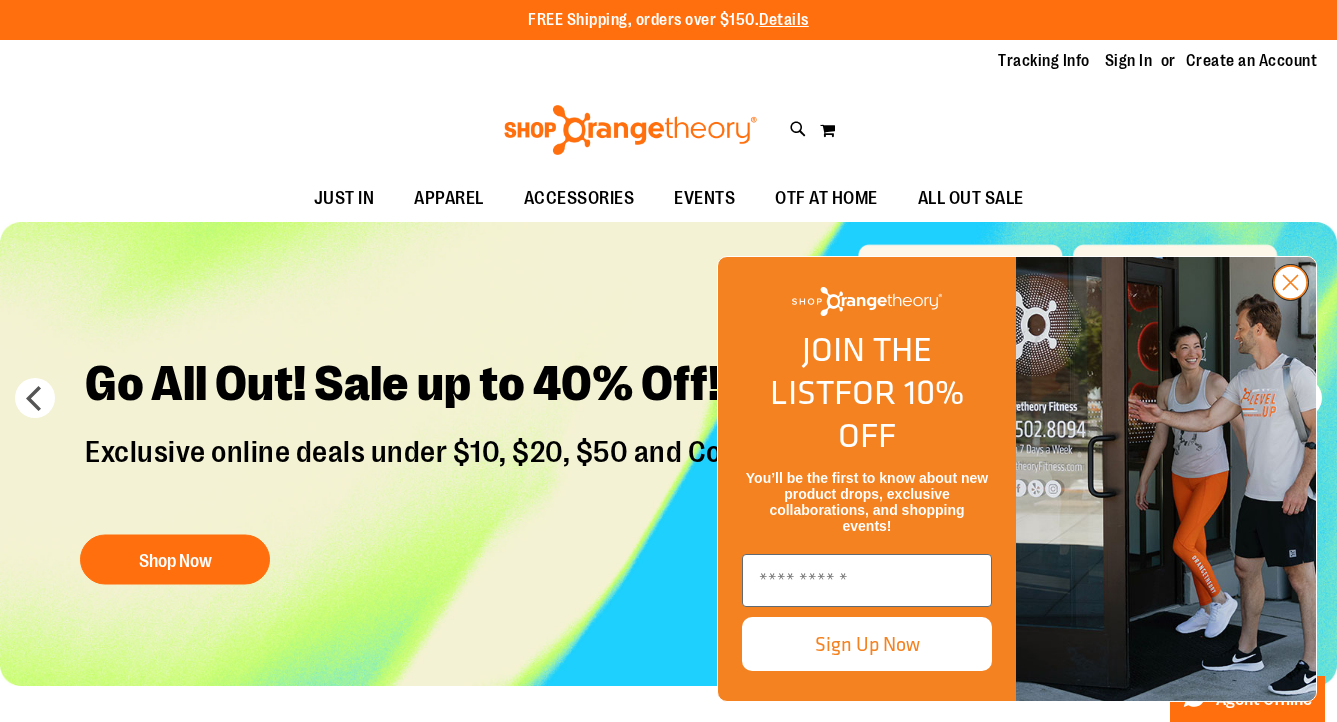 click 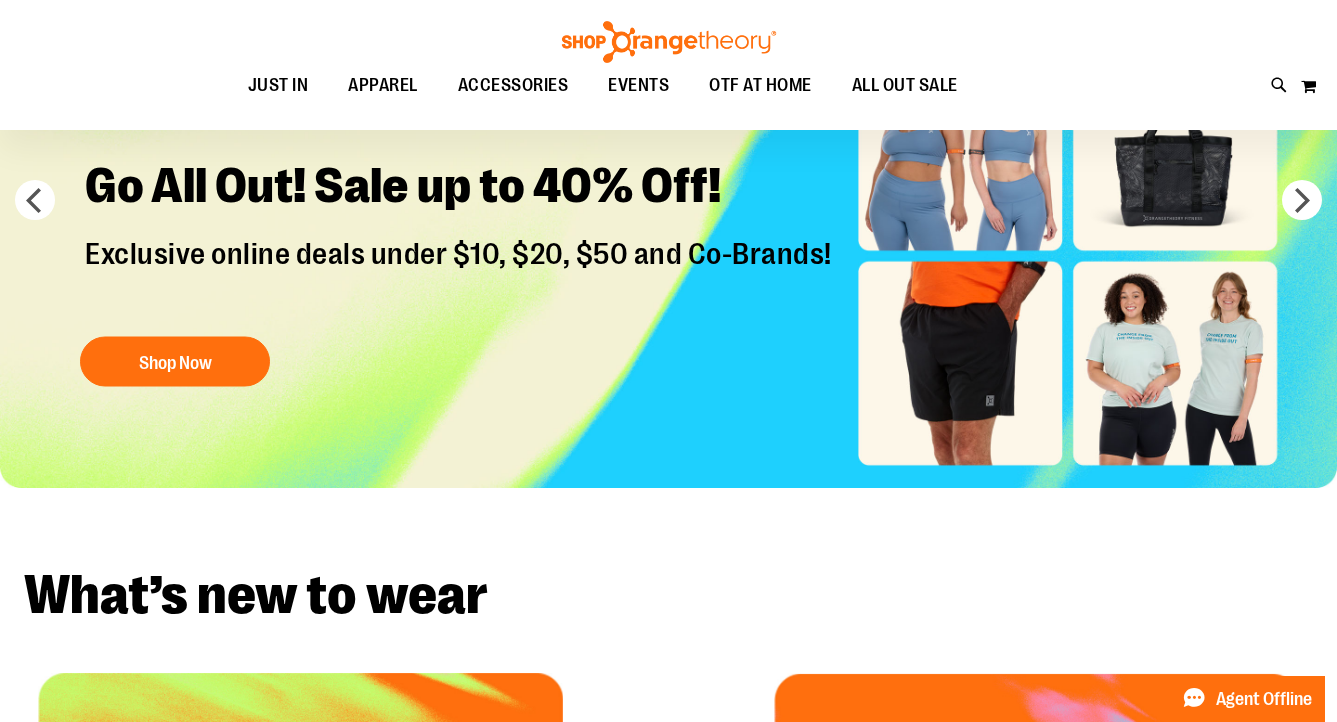 scroll, scrollTop: 0, scrollLeft: 0, axis: both 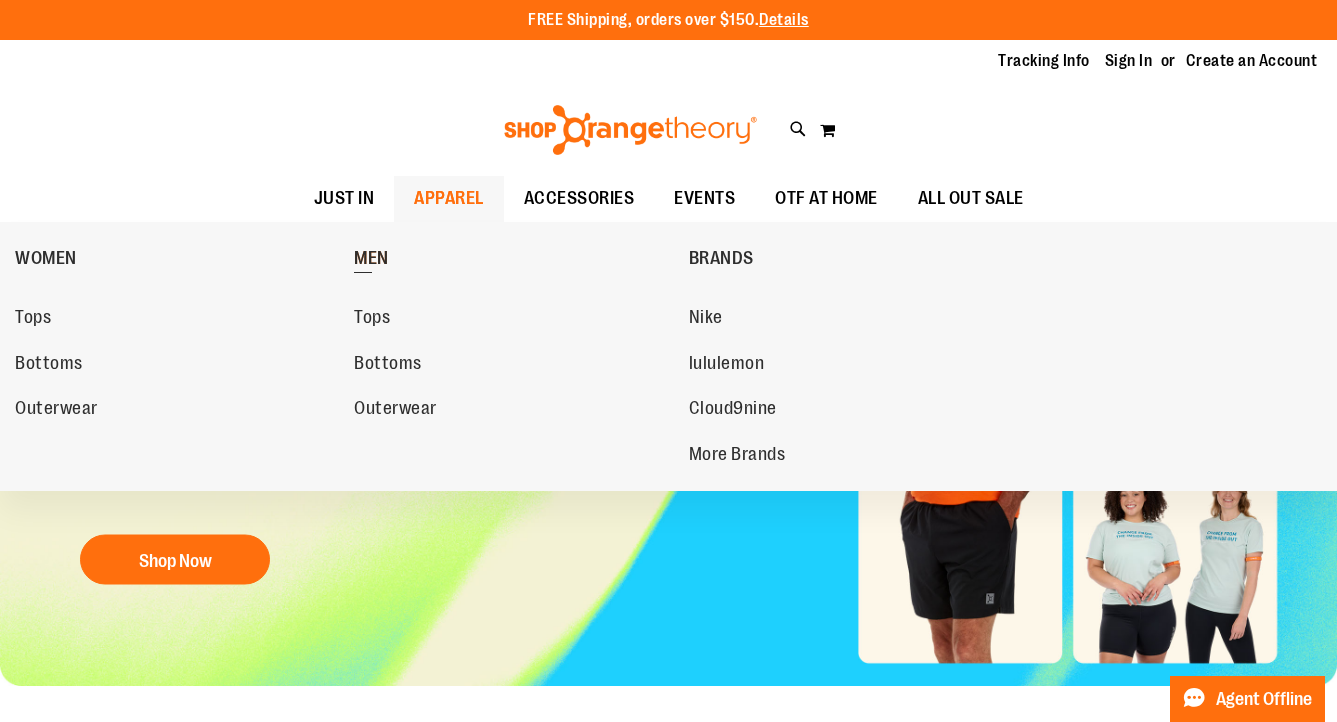 click on "MEN" at bounding box center [516, 258] 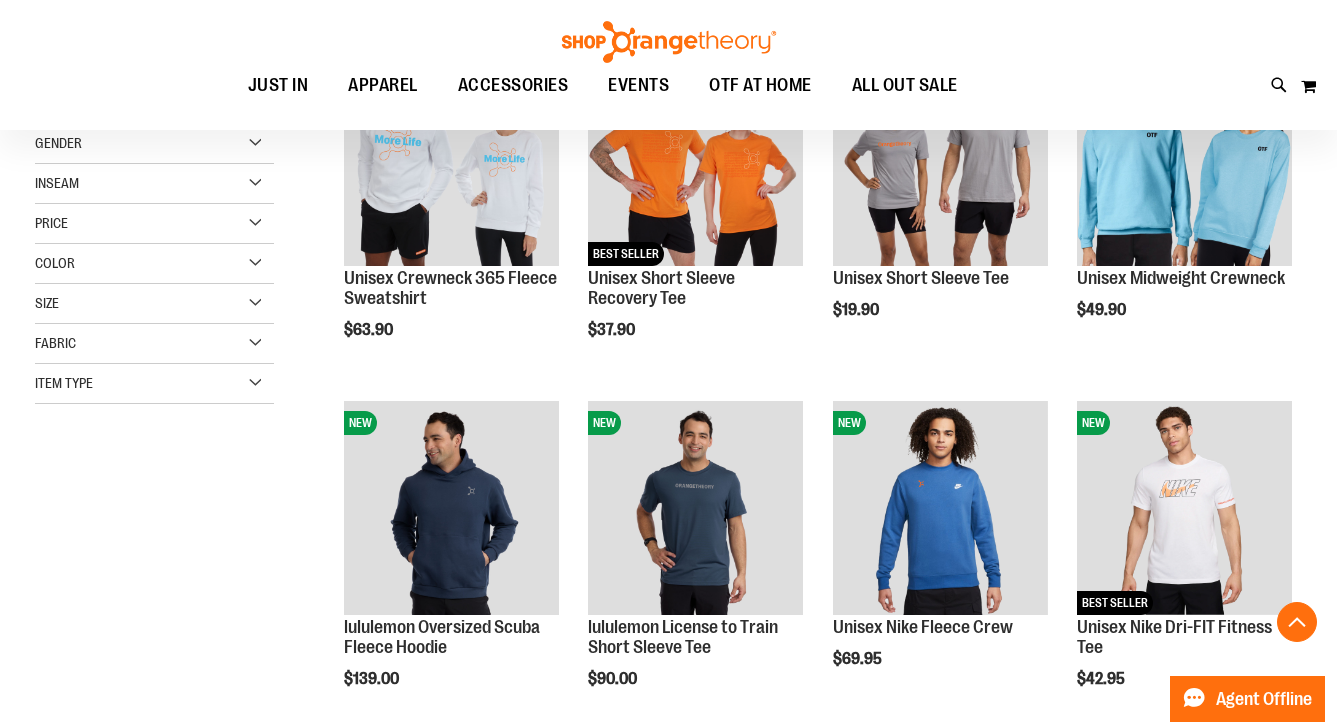 scroll, scrollTop: 799, scrollLeft: 0, axis: vertical 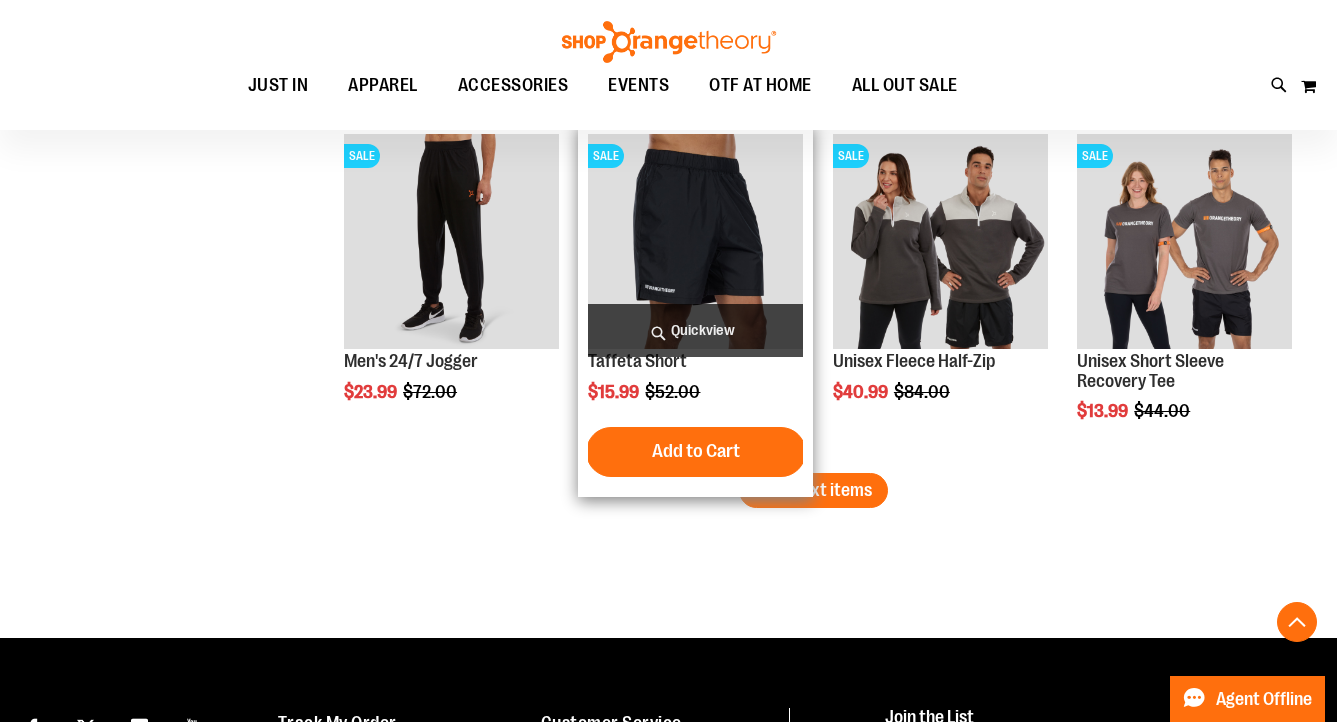 click at bounding box center (695, 241) 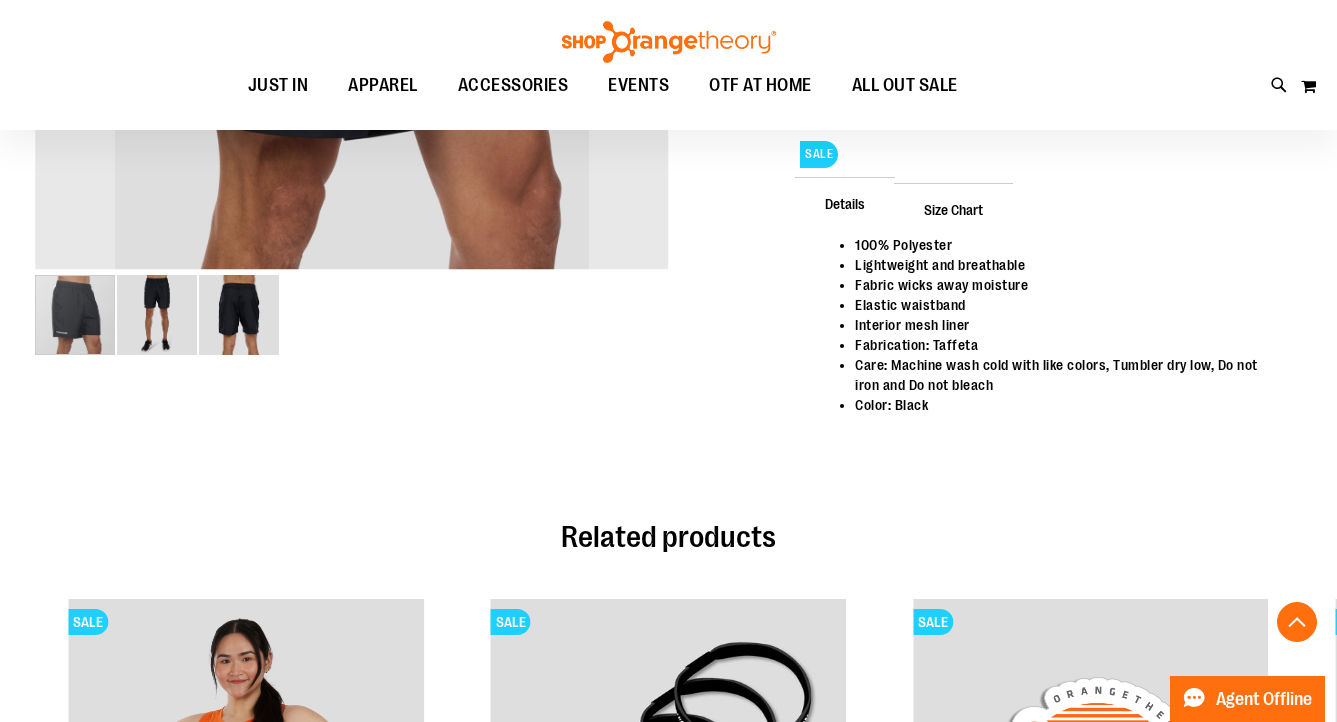 scroll, scrollTop: 701, scrollLeft: 0, axis: vertical 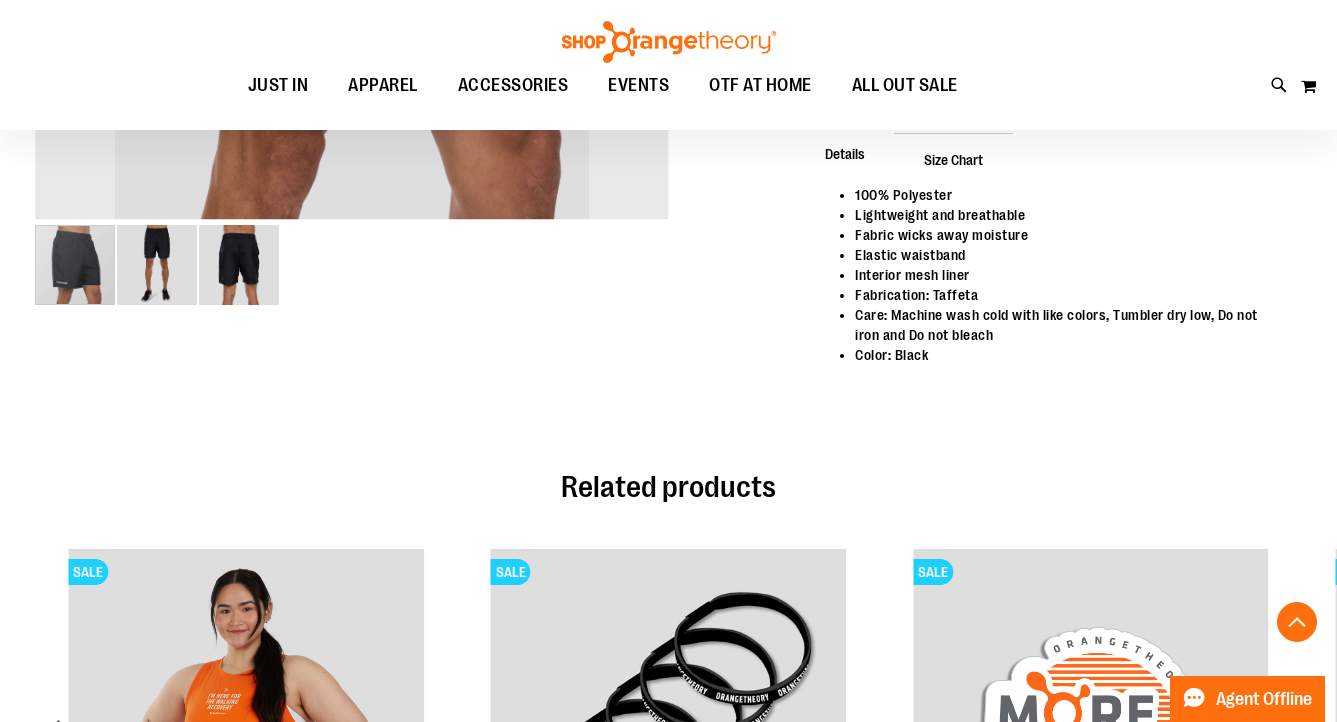 click at bounding box center [157, 265] 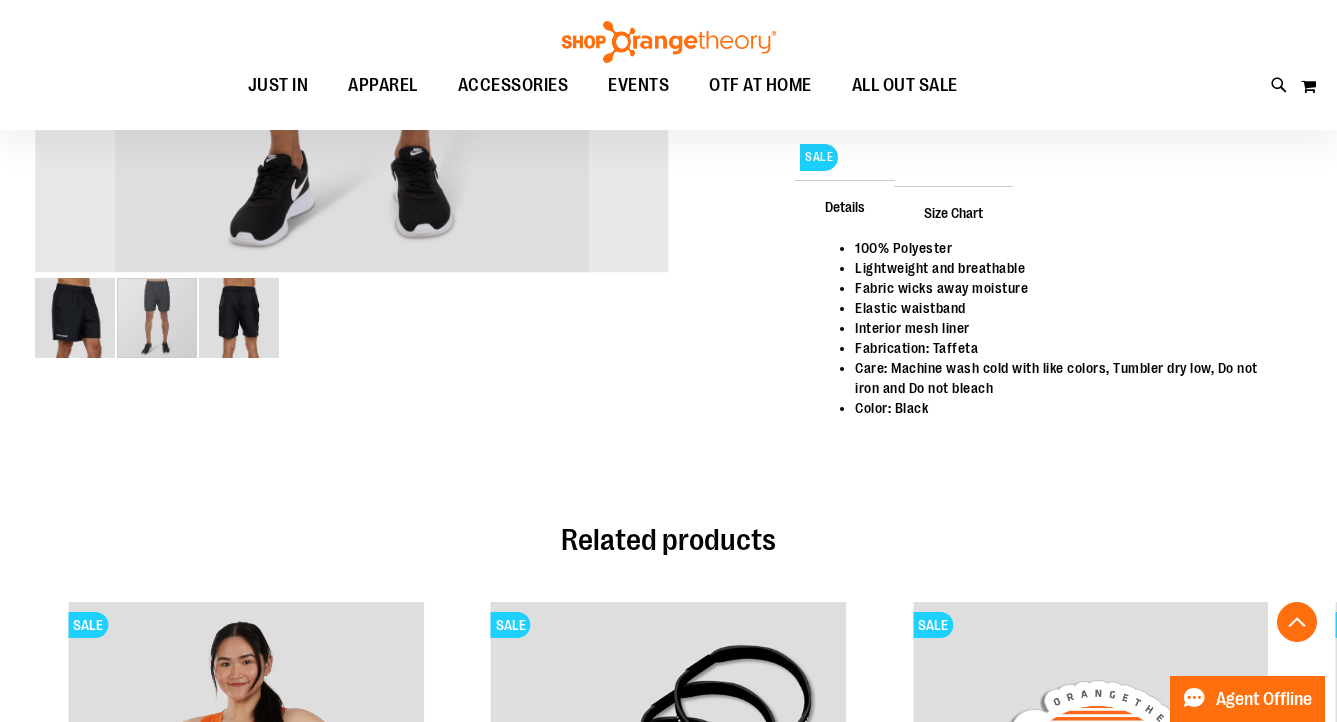 scroll, scrollTop: 675, scrollLeft: 0, axis: vertical 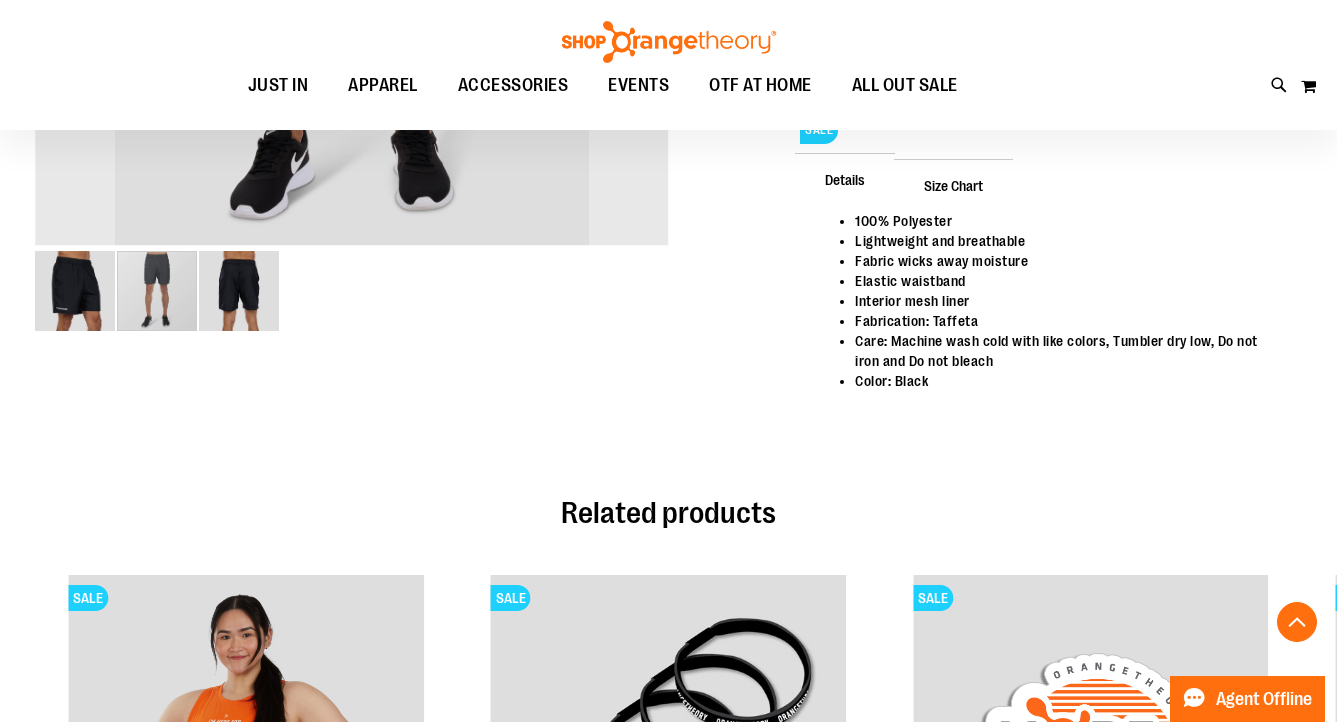 click at bounding box center (239, 291) 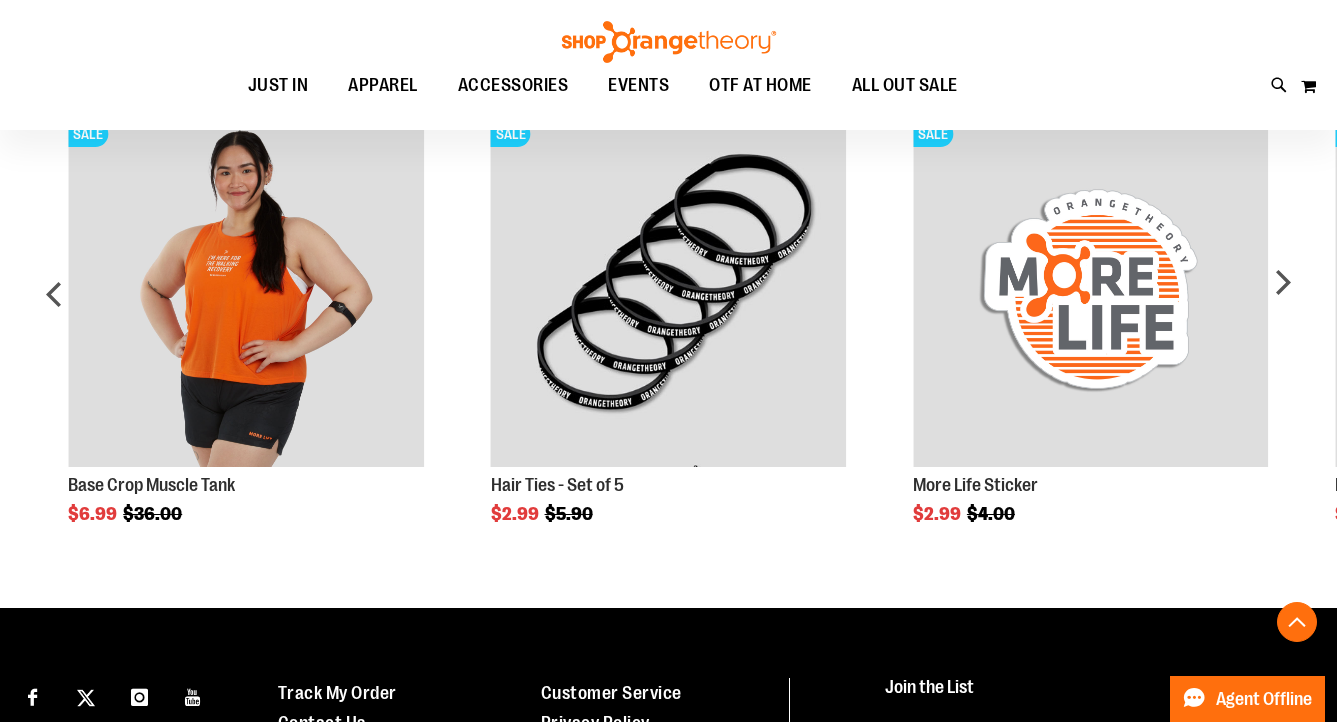 scroll, scrollTop: 1148, scrollLeft: 0, axis: vertical 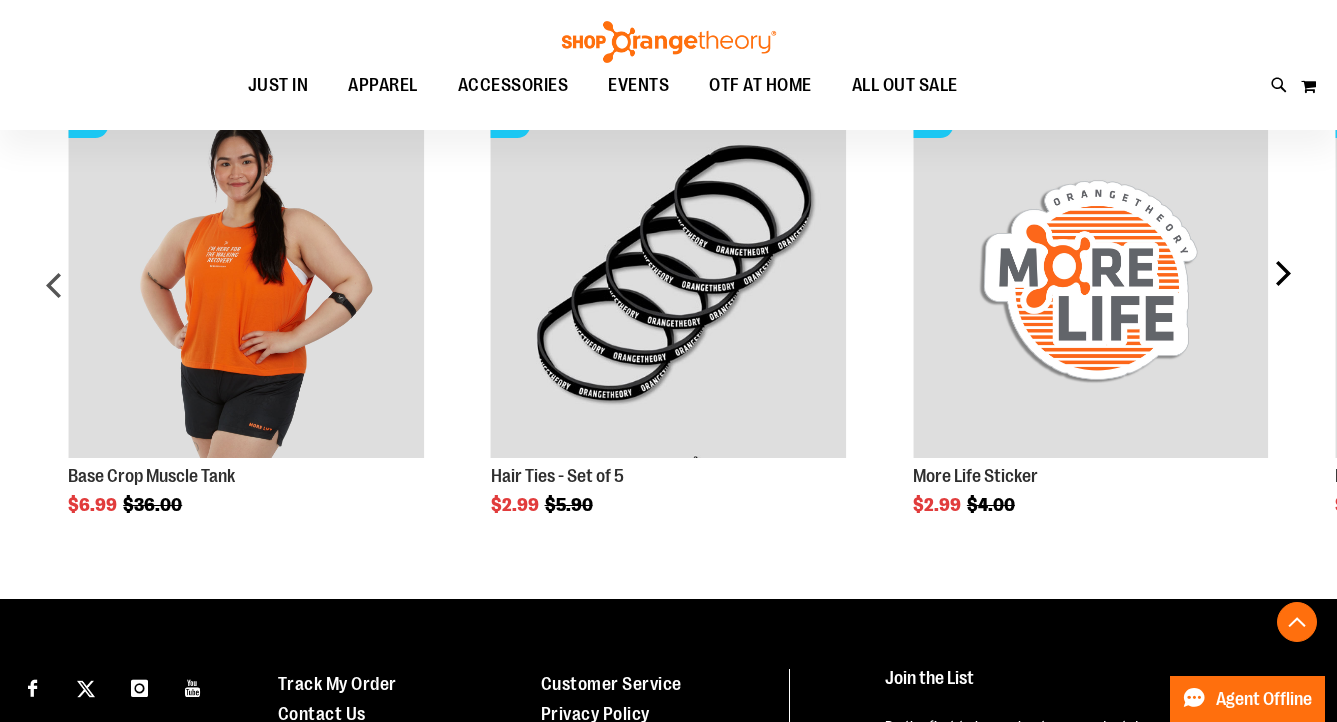 click on "next" at bounding box center [1282, 293] 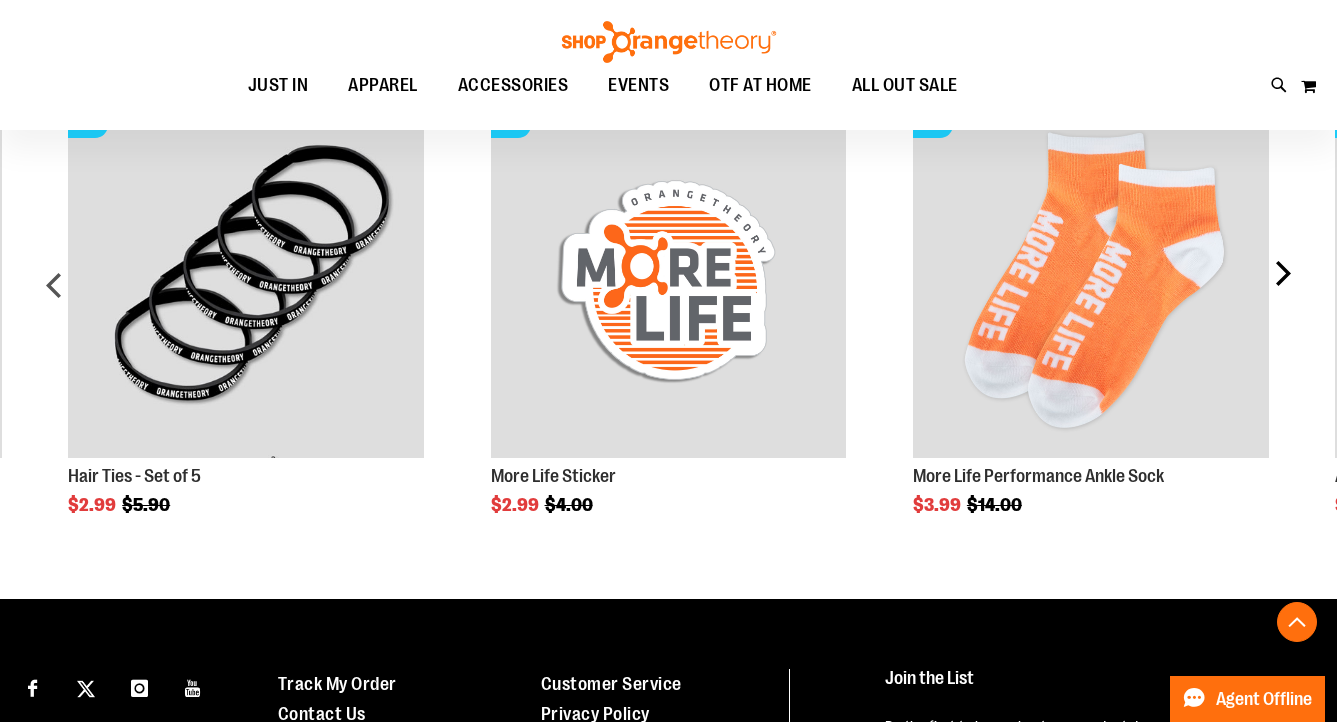 click on "next" at bounding box center [1282, 293] 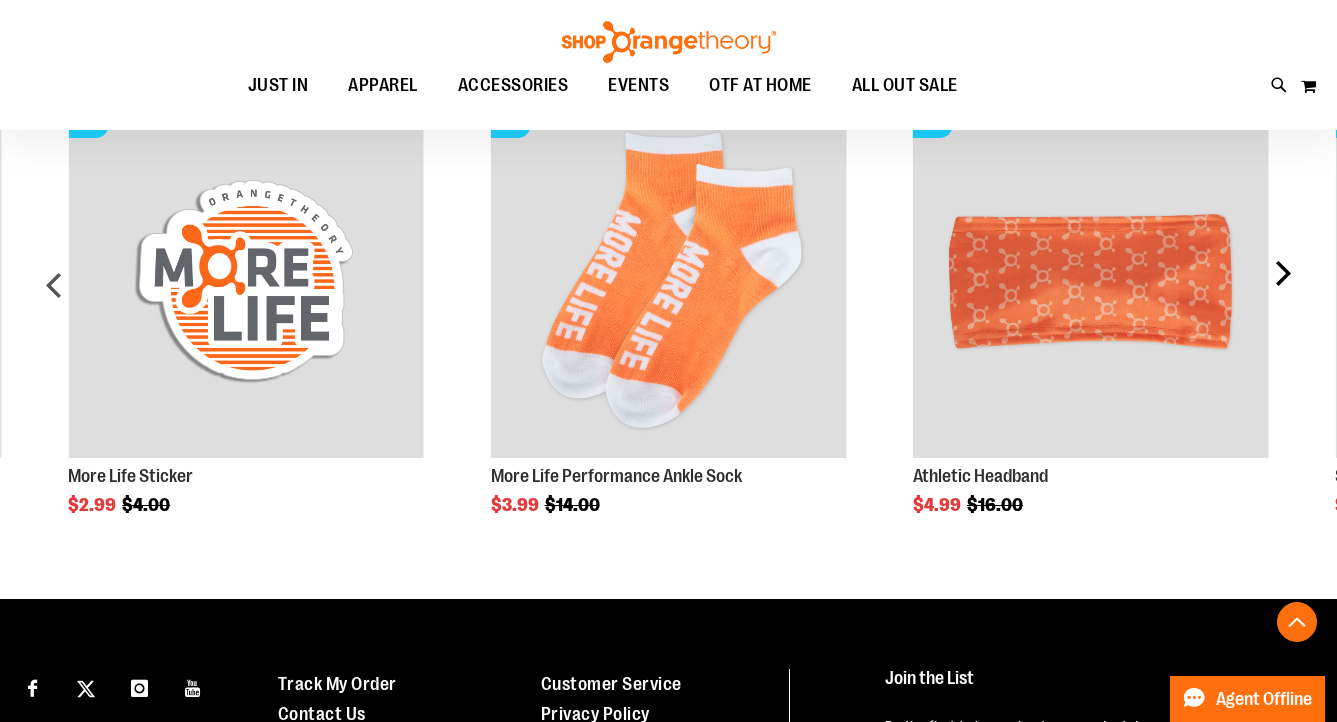 click on "next" at bounding box center (1282, 293) 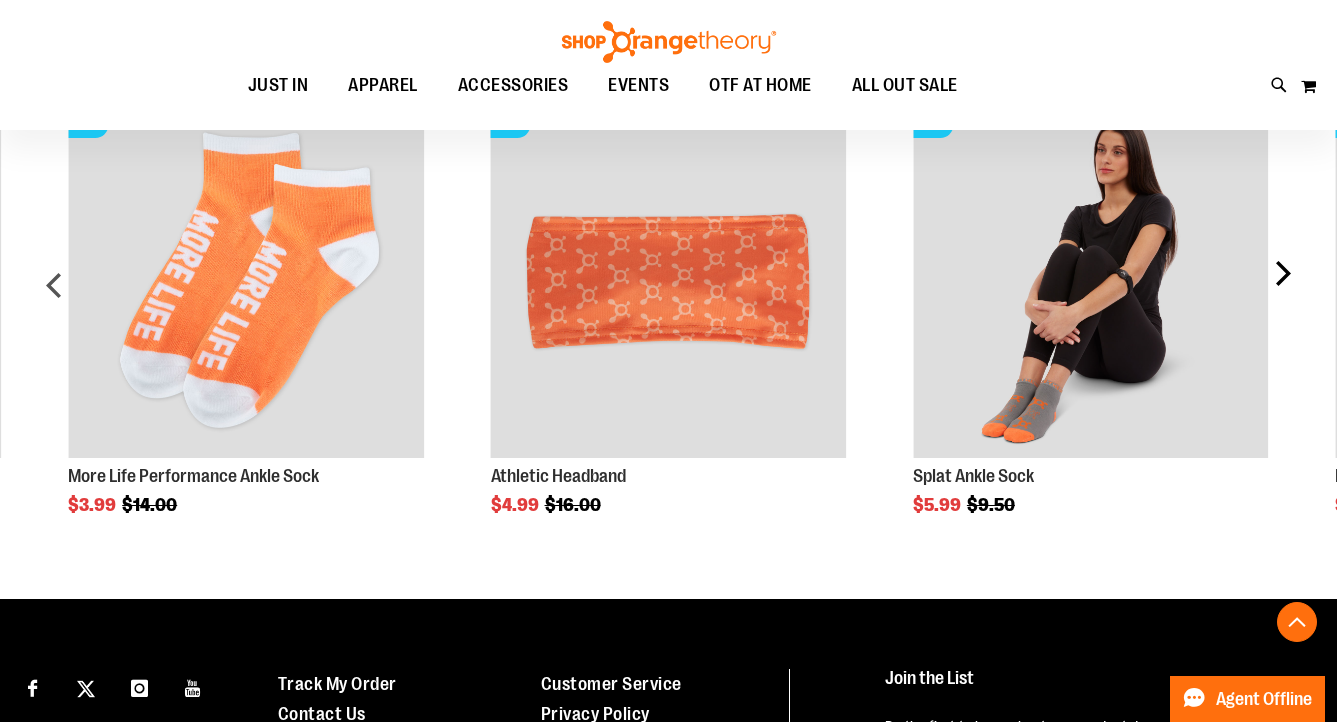 click on "next" at bounding box center (1282, 293) 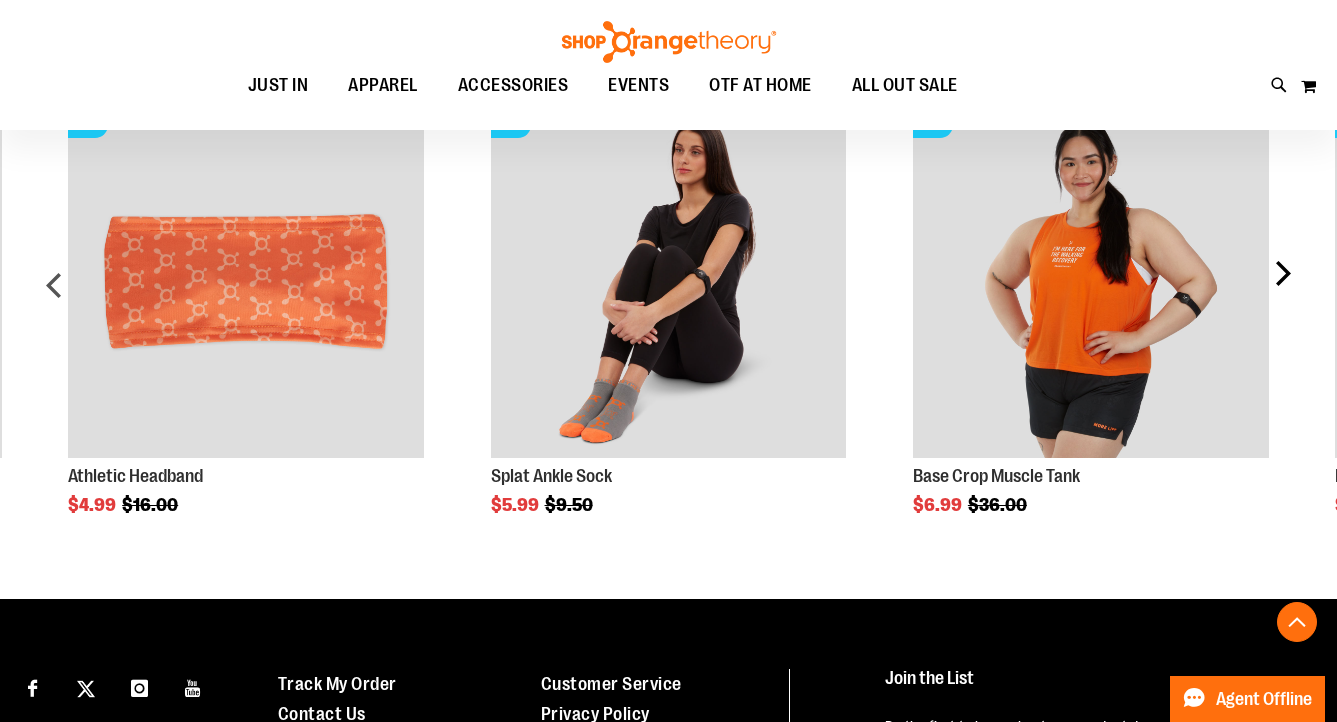 click on "next" at bounding box center [1282, 293] 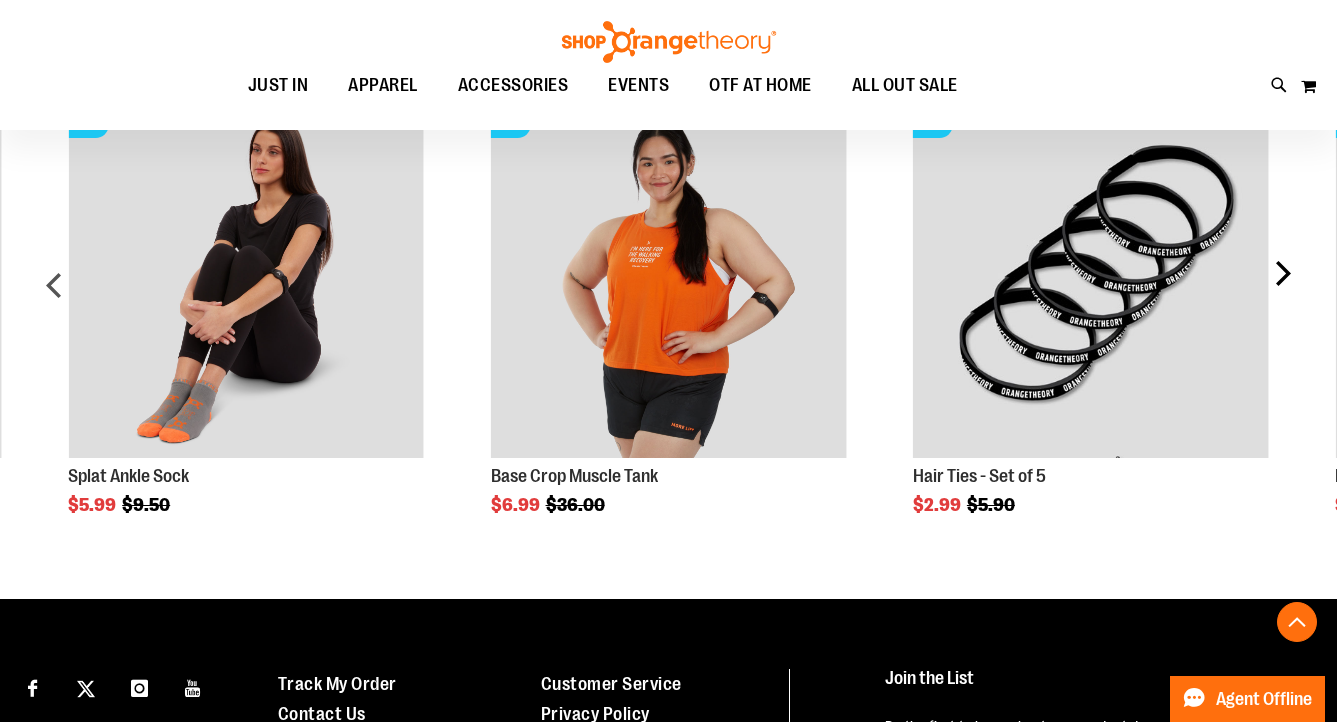 click on "next" at bounding box center (1282, 293) 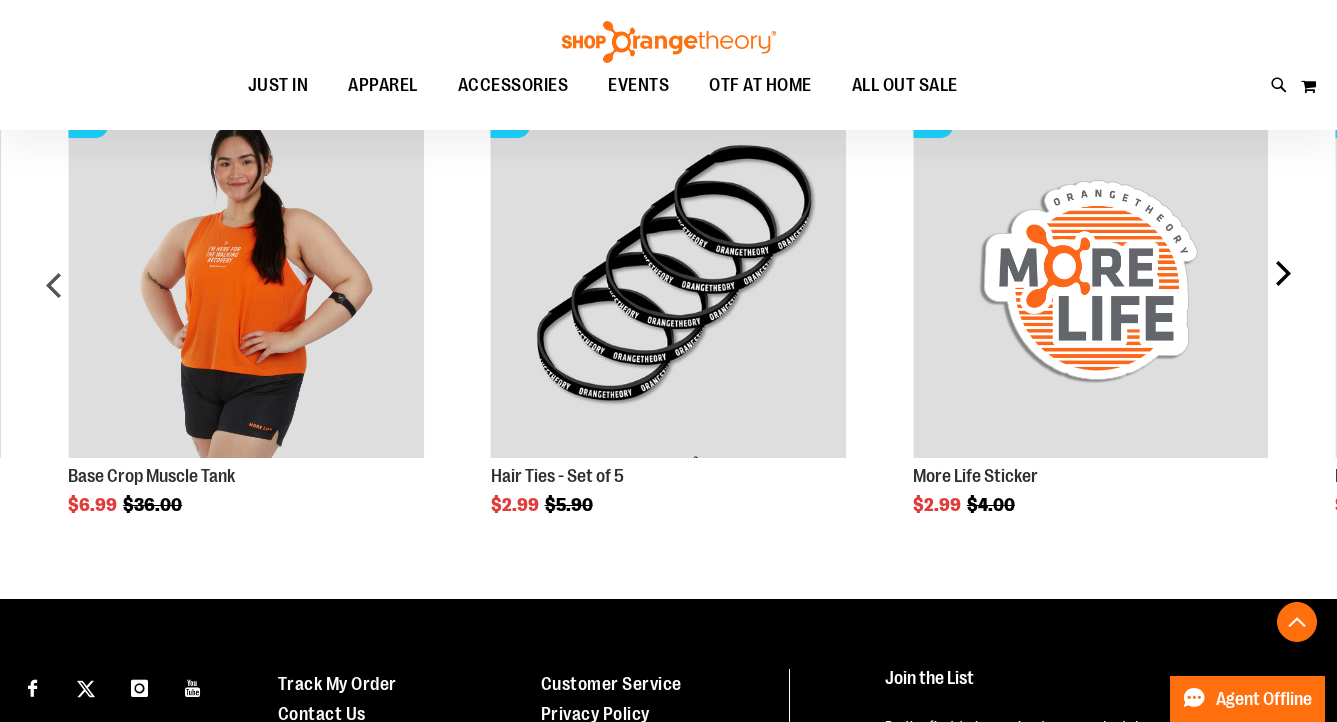 click on "next" at bounding box center [1282, 293] 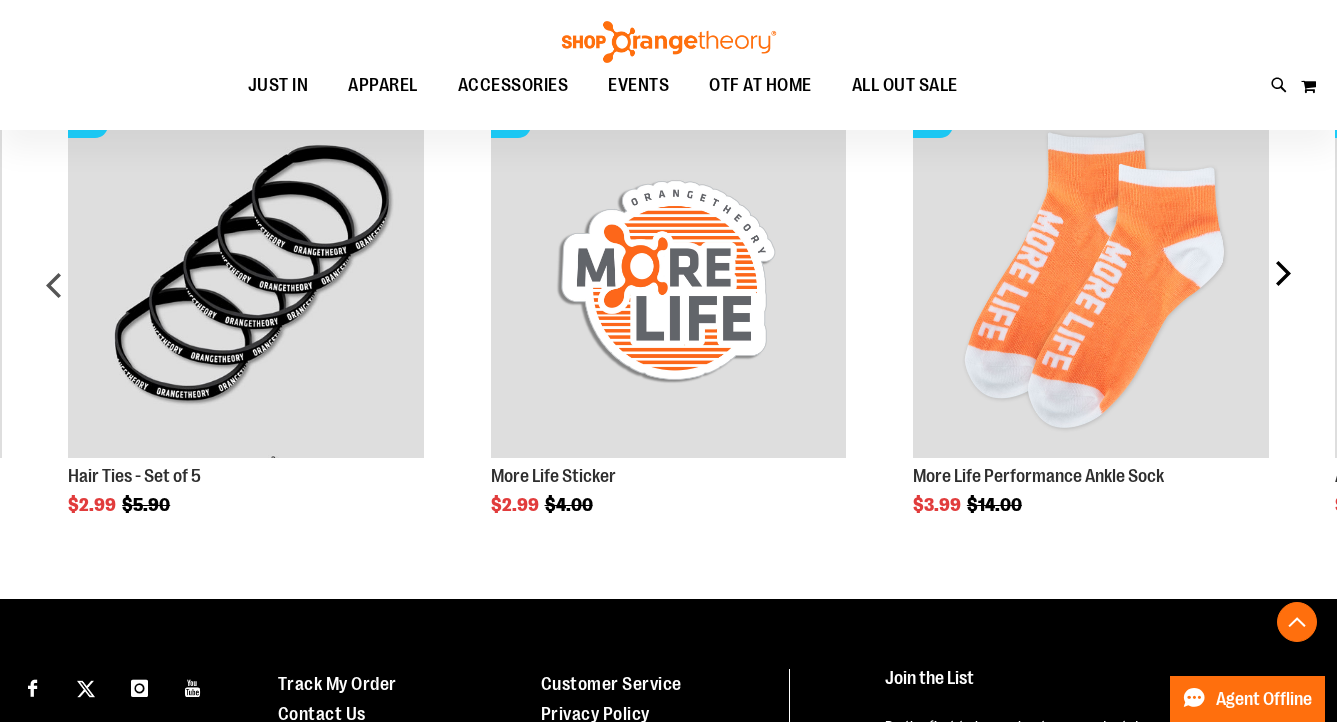 click on "next" at bounding box center (1282, 293) 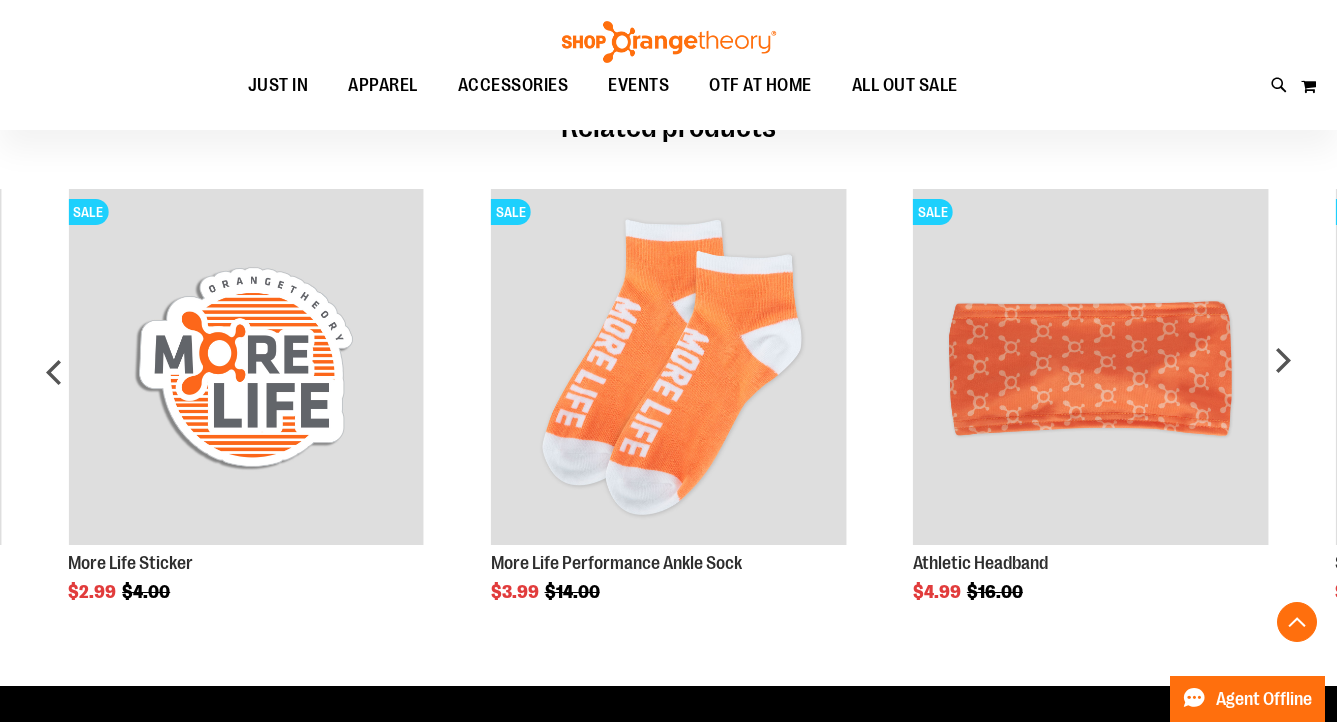 scroll, scrollTop: 0, scrollLeft: 0, axis: both 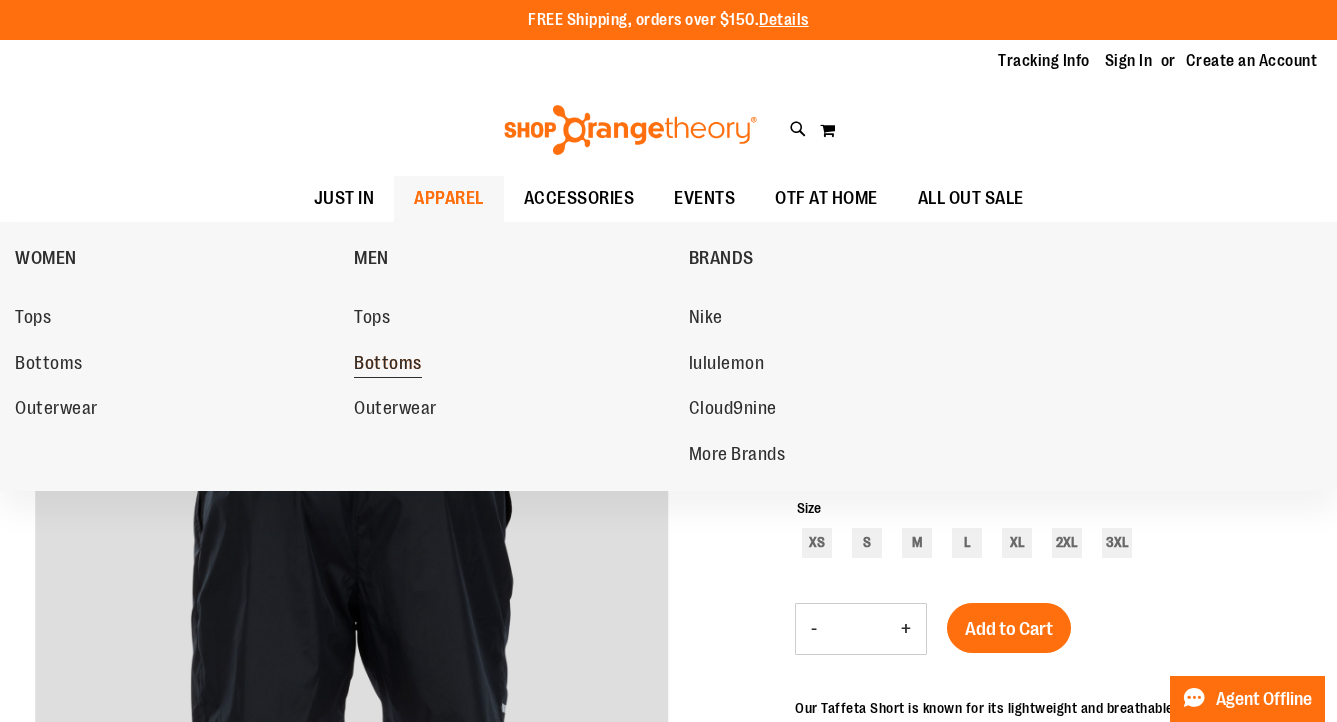 click on "Bottoms" at bounding box center (388, 365) 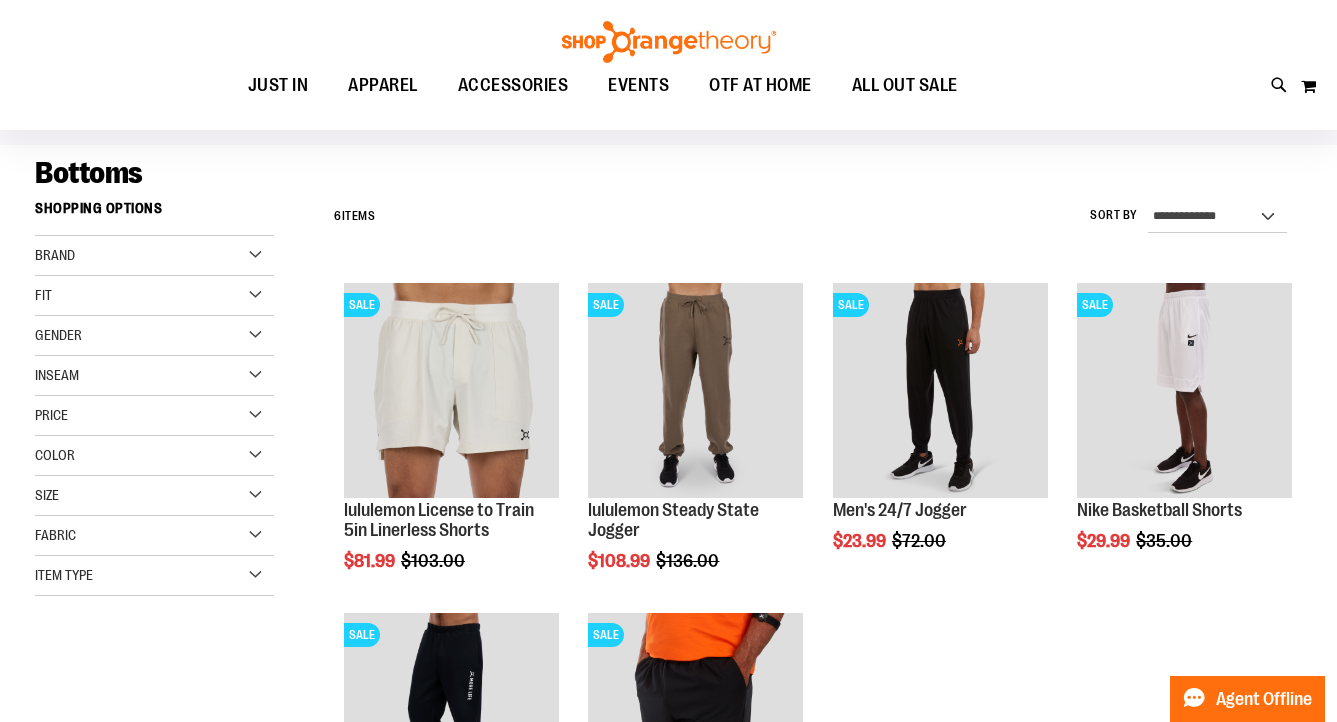 scroll, scrollTop: 0, scrollLeft: 0, axis: both 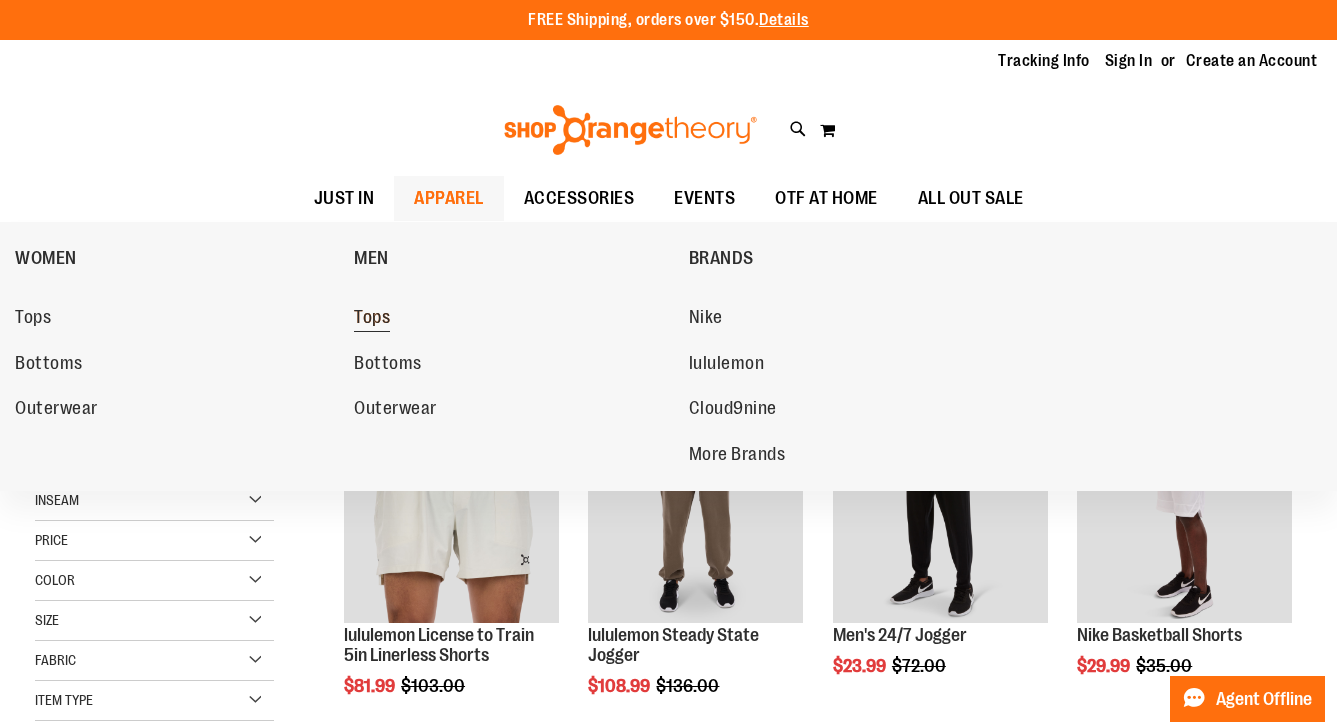 click on "Tops" at bounding box center (372, 319) 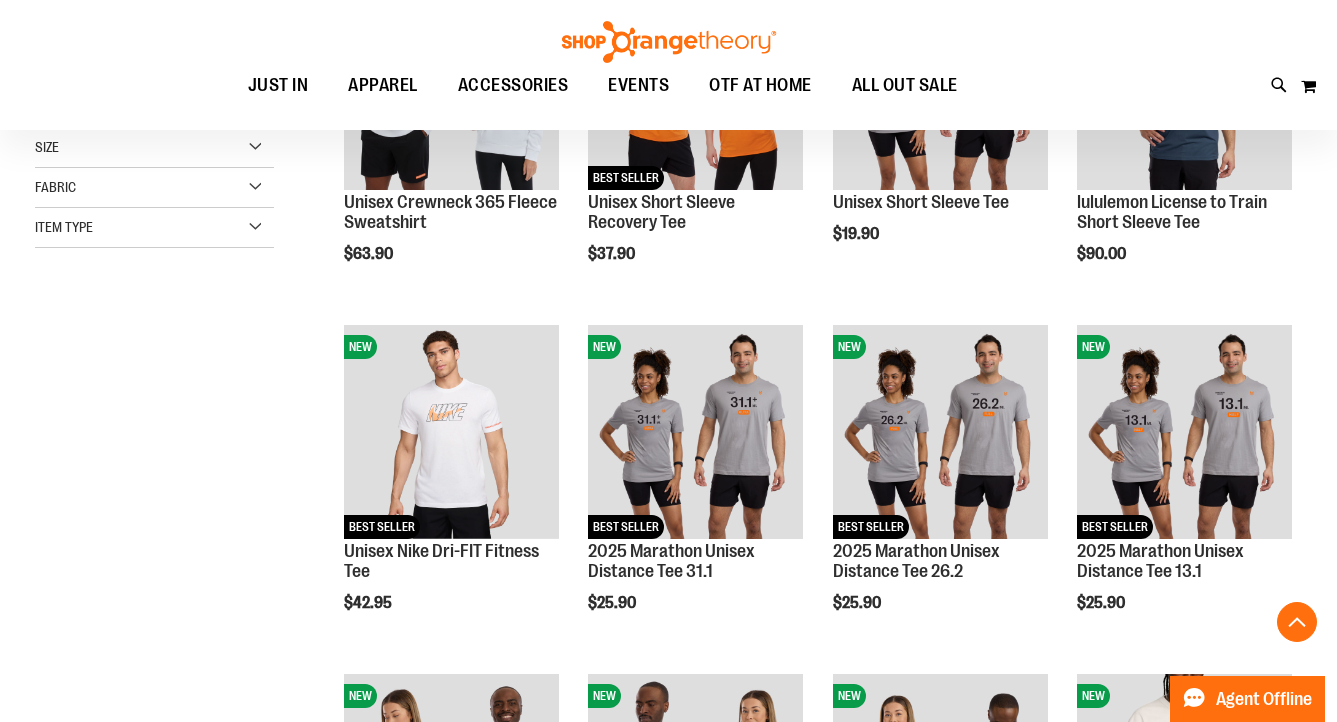 scroll, scrollTop: 434, scrollLeft: 0, axis: vertical 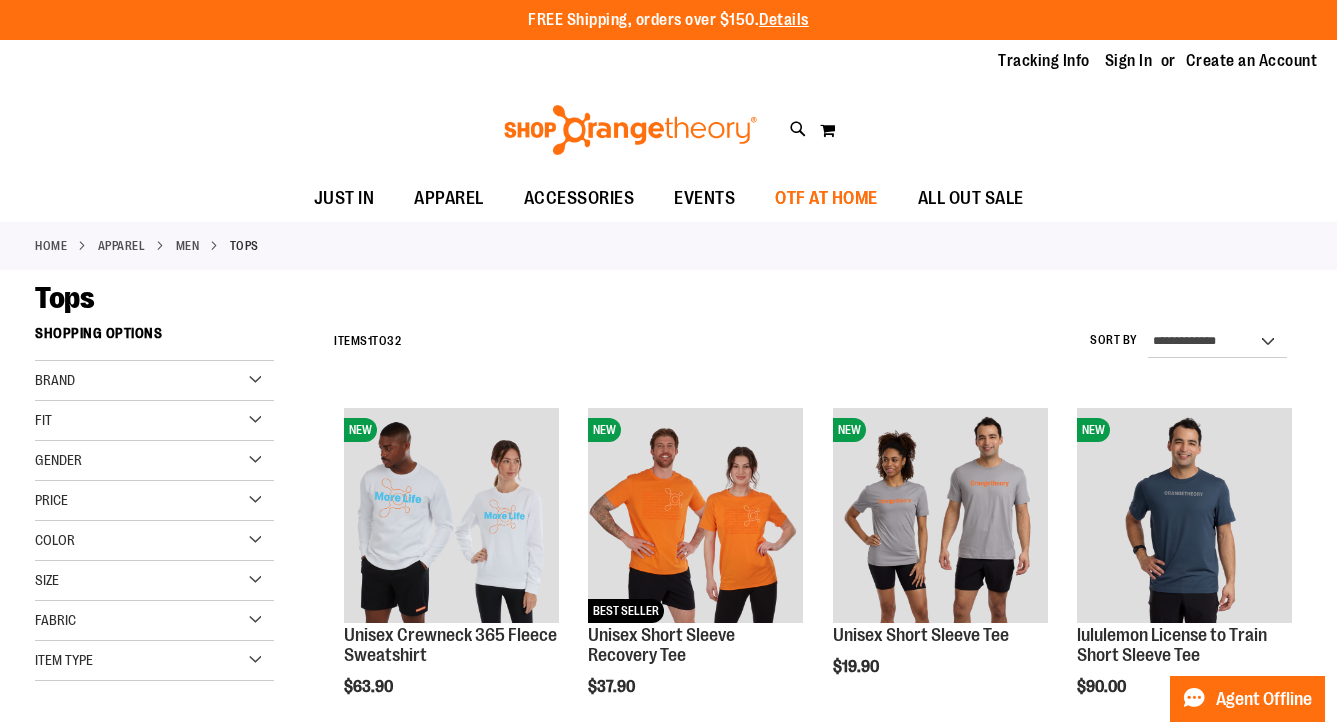 click on "OTF AT HOME" at bounding box center (826, 198) 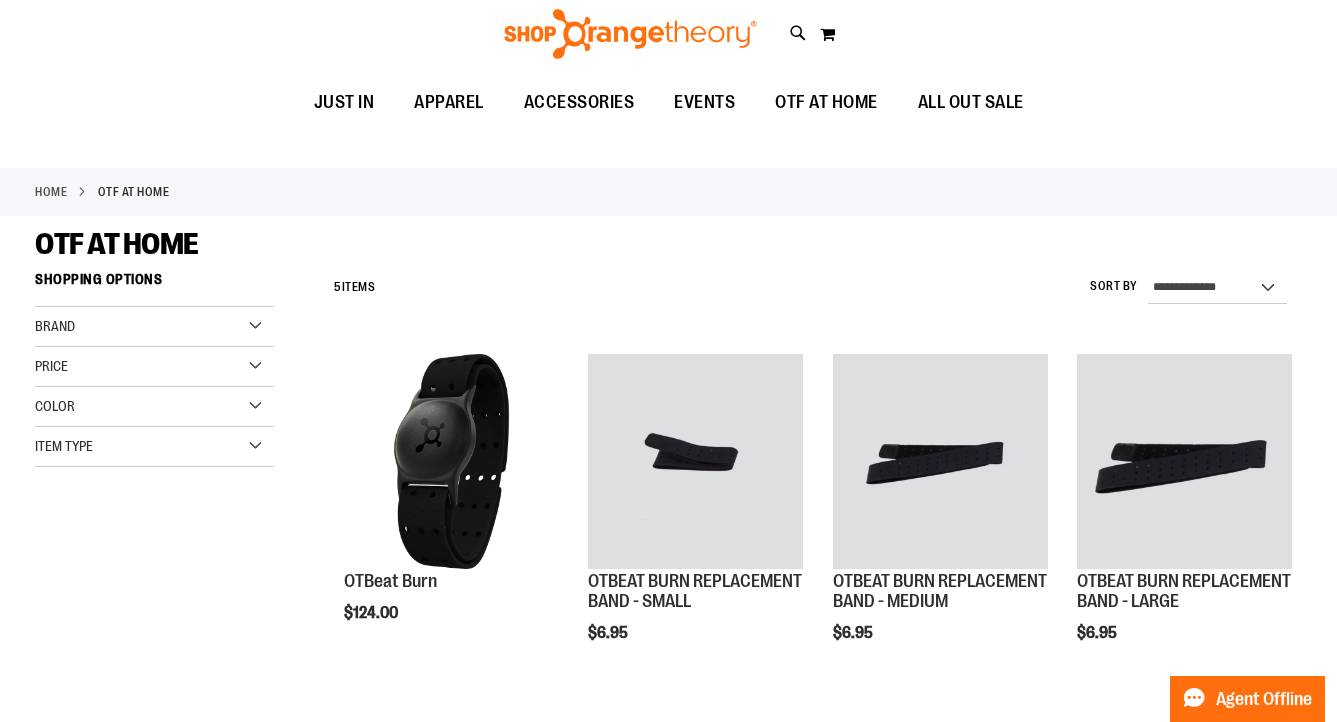 scroll, scrollTop: 0, scrollLeft: 0, axis: both 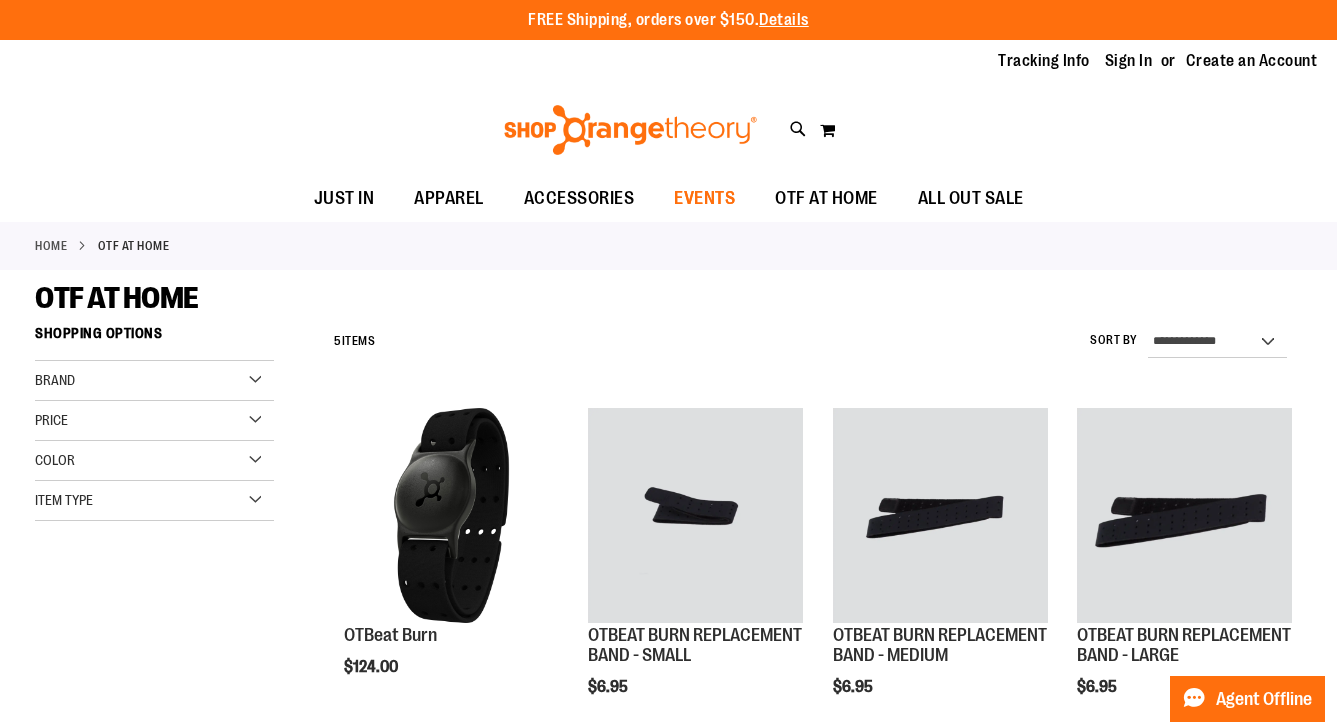 click on "EVENTS" at bounding box center (704, 198) 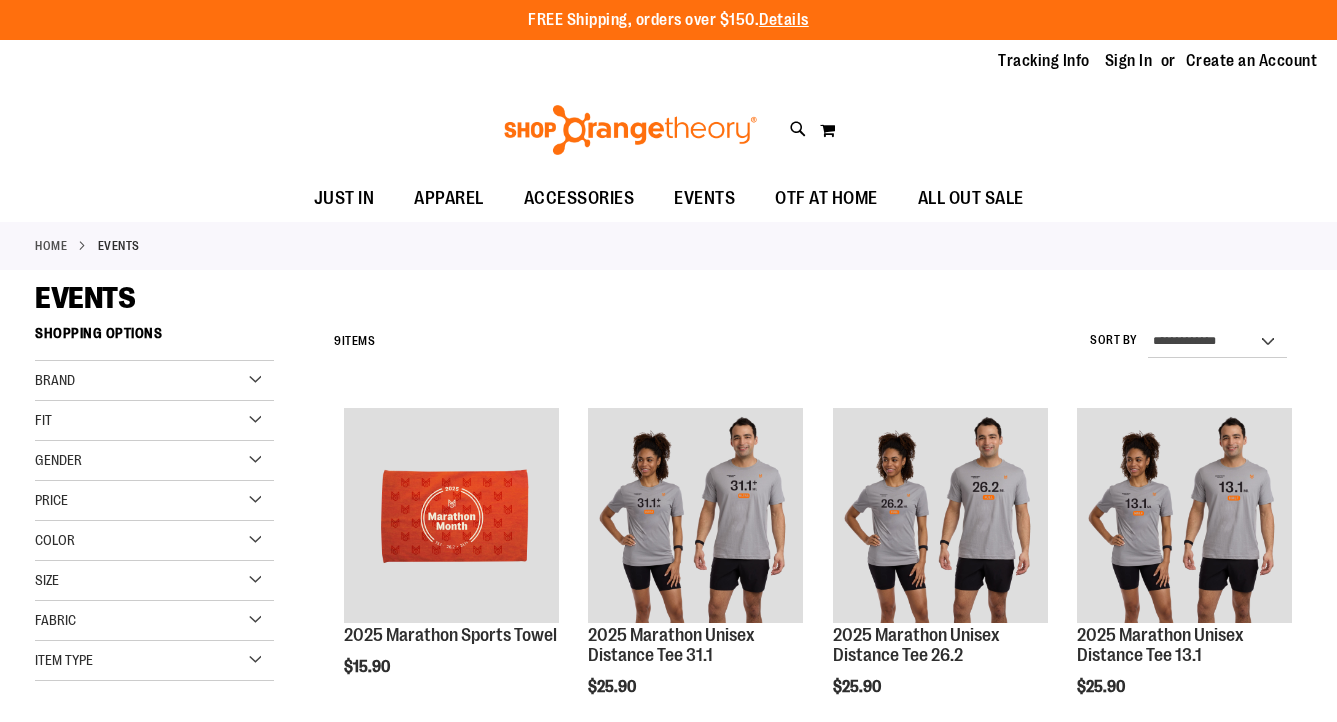 scroll, scrollTop: 0, scrollLeft: 0, axis: both 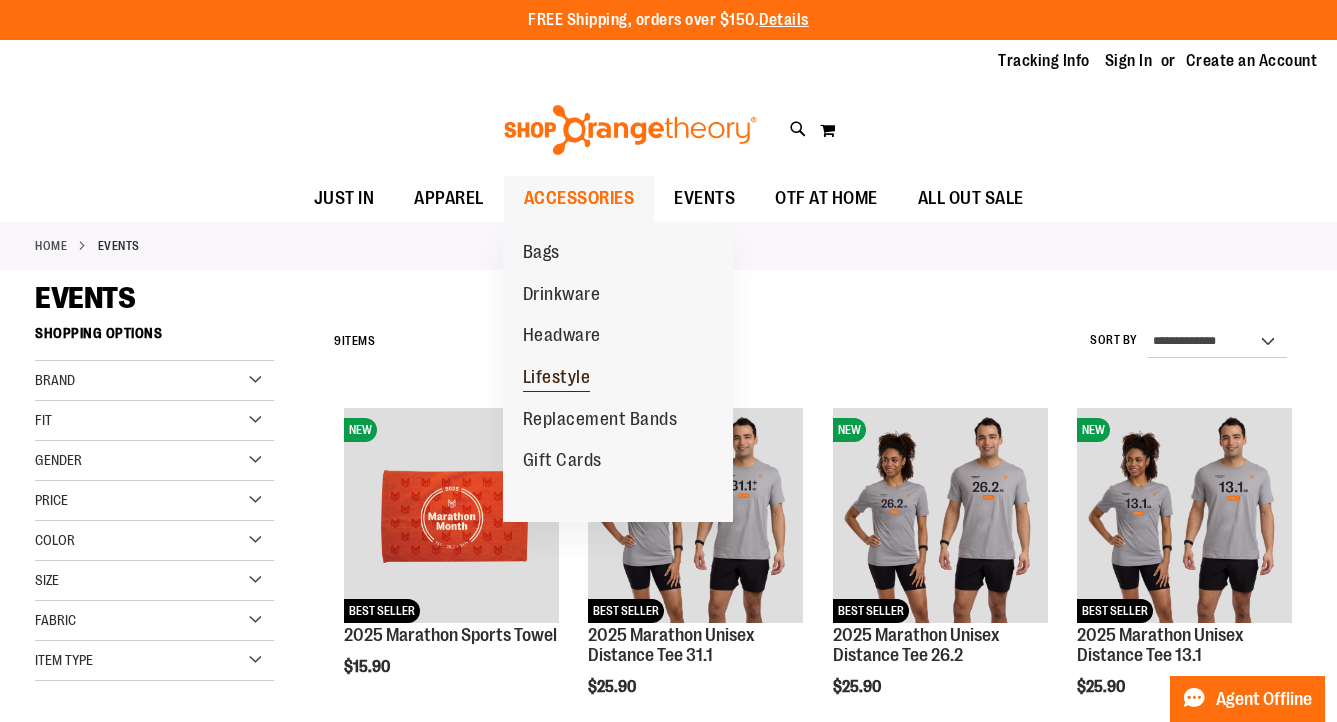 click on "Lifestyle" at bounding box center (557, 379) 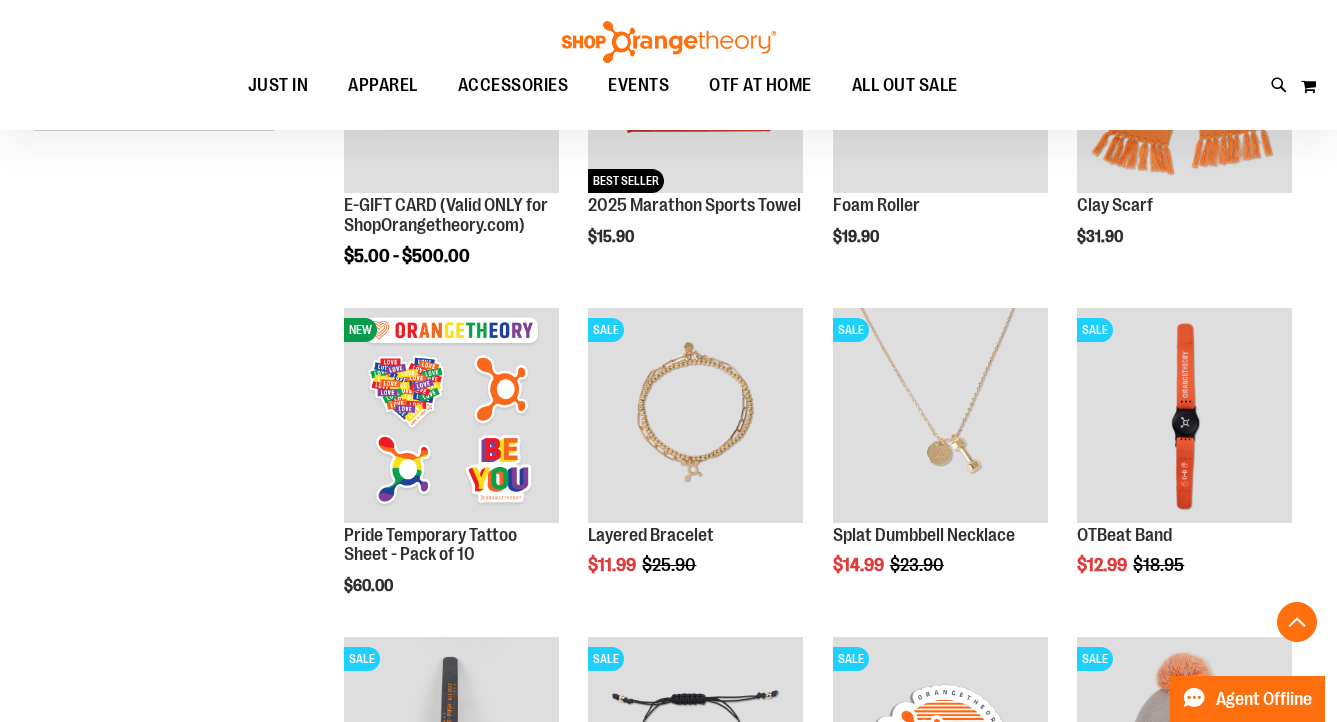 scroll, scrollTop: 515, scrollLeft: 0, axis: vertical 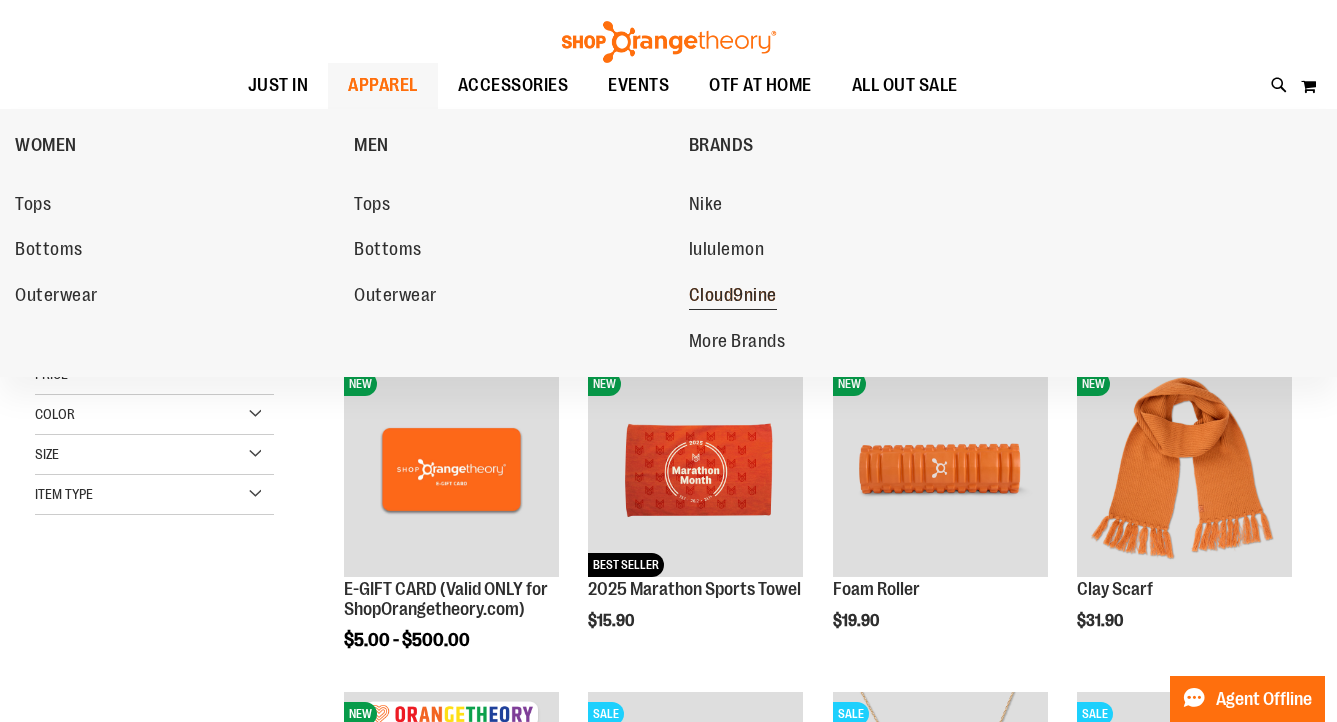 drag, startPoint x: 722, startPoint y: 291, endPoint x: 733, endPoint y: 292, distance: 11.045361 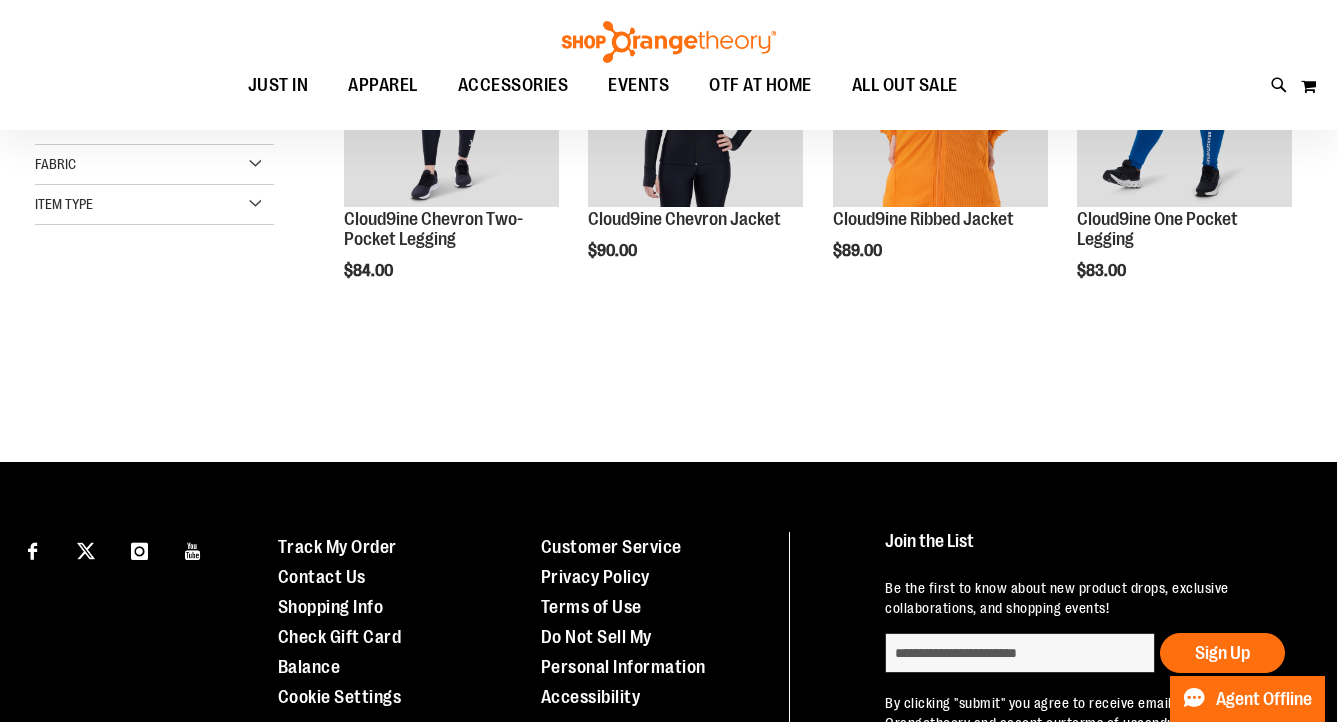 scroll, scrollTop: 147, scrollLeft: 0, axis: vertical 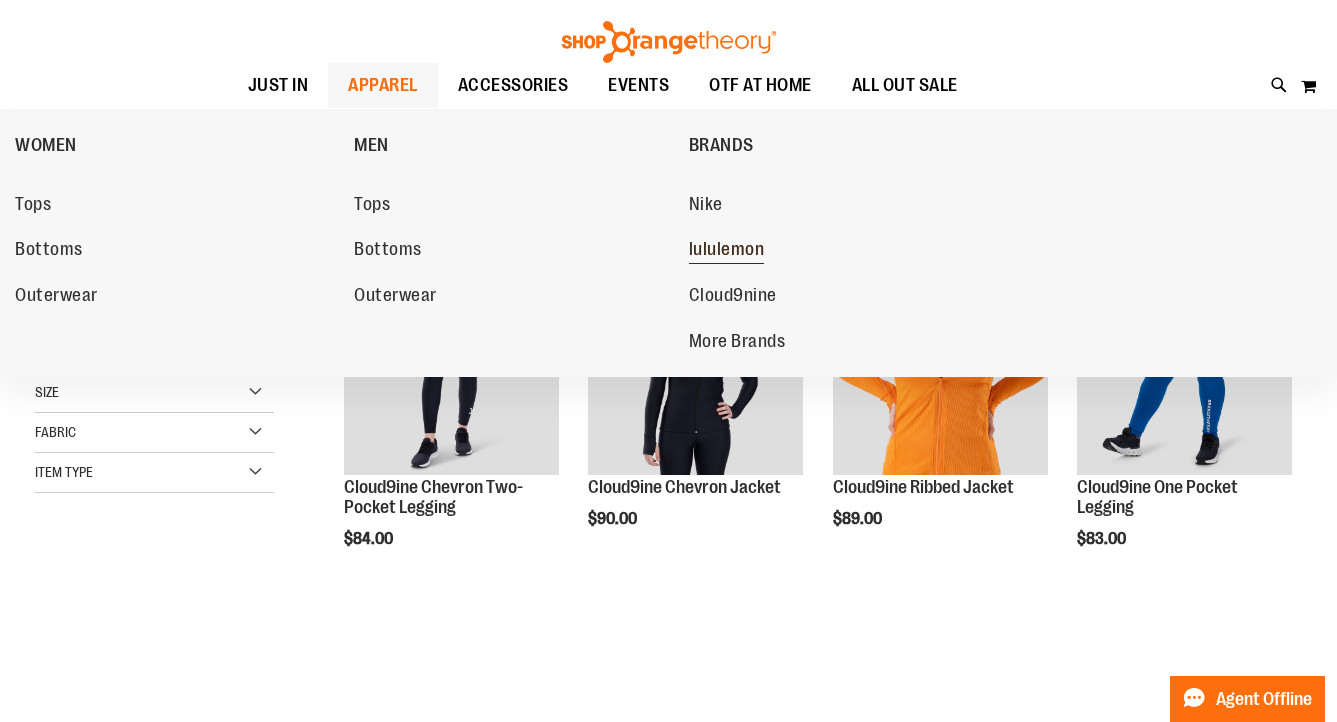 click on "lululemon" at bounding box center (848, 250) 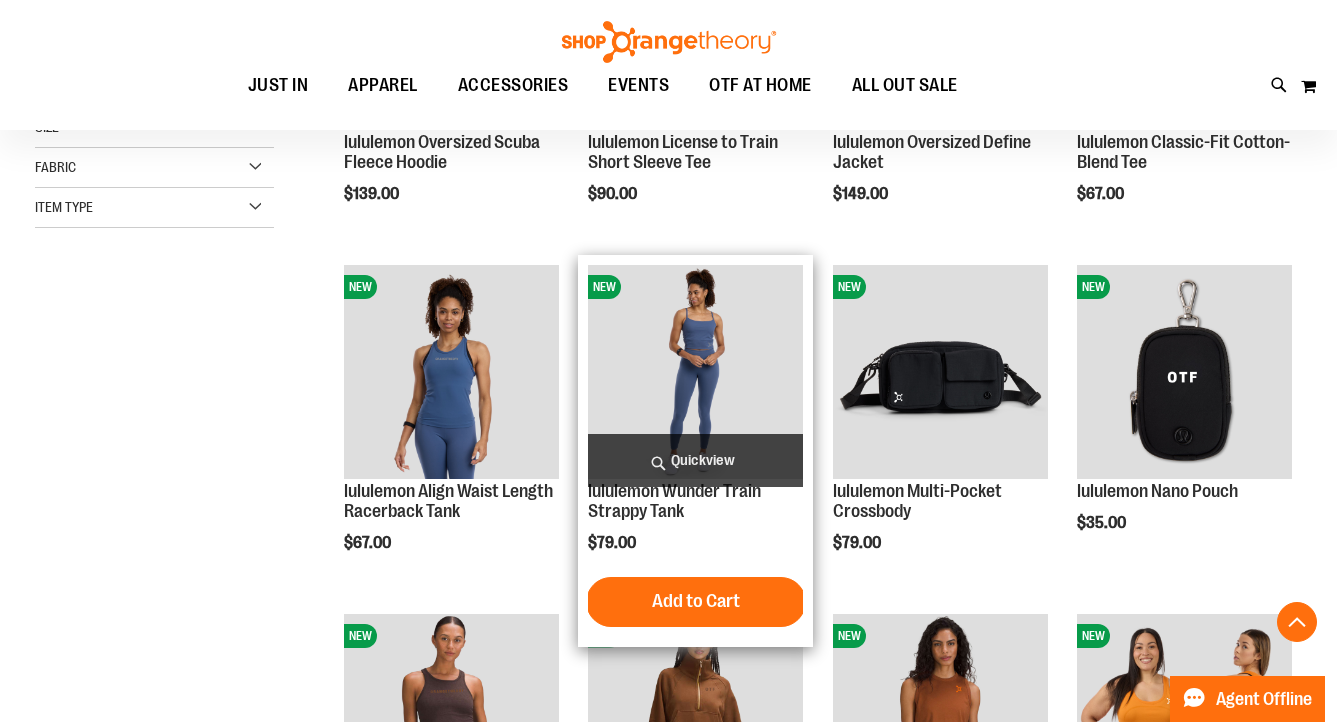 scroll, scrollTop: 639, scrollLeft: 0, axis: vertical 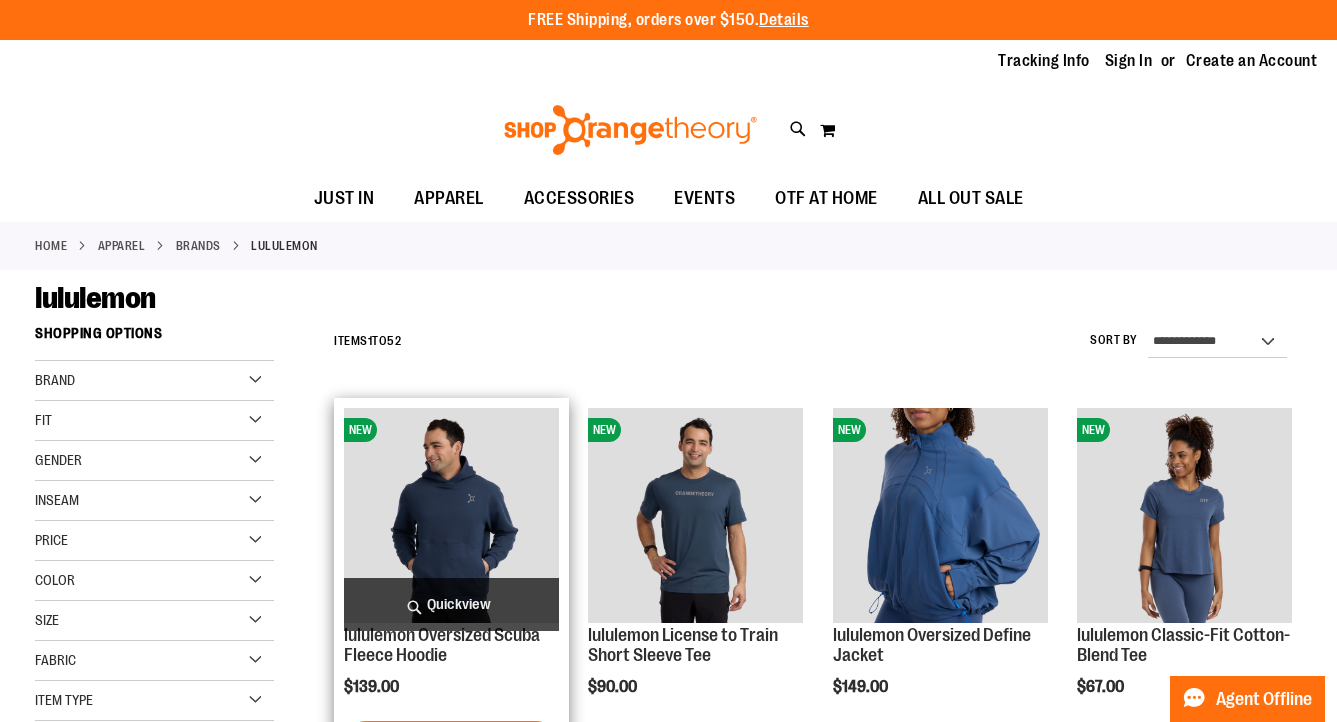 click at bounding box center [451, 515] 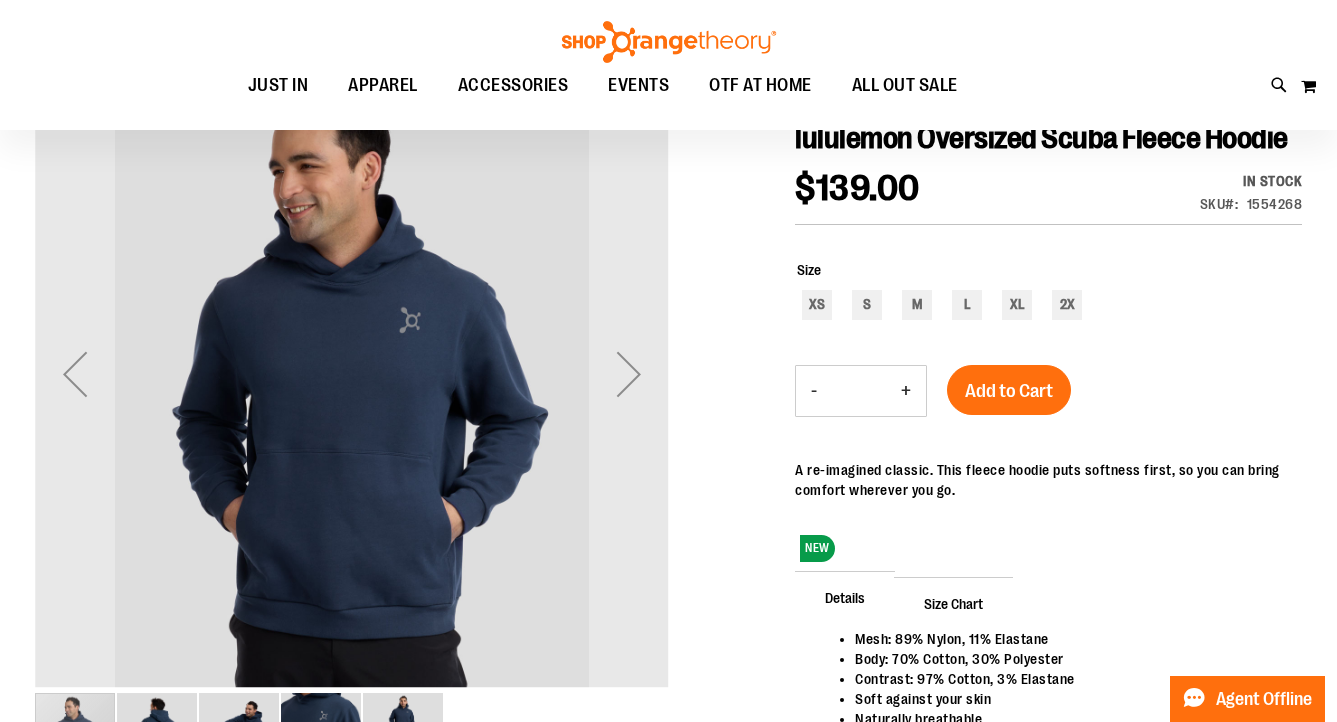 scroll, scrollTop: 235, scrollLeft: 0, axis: vertical 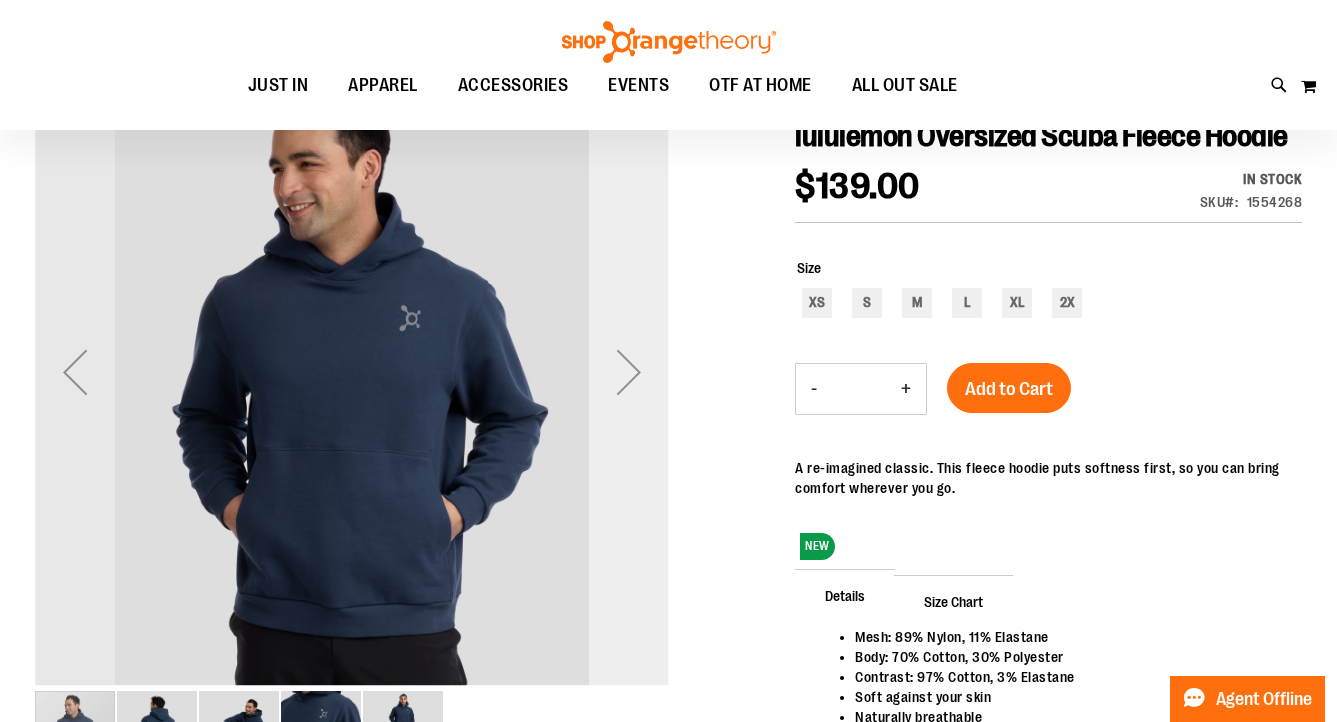 click at bounding box center [629, 372] 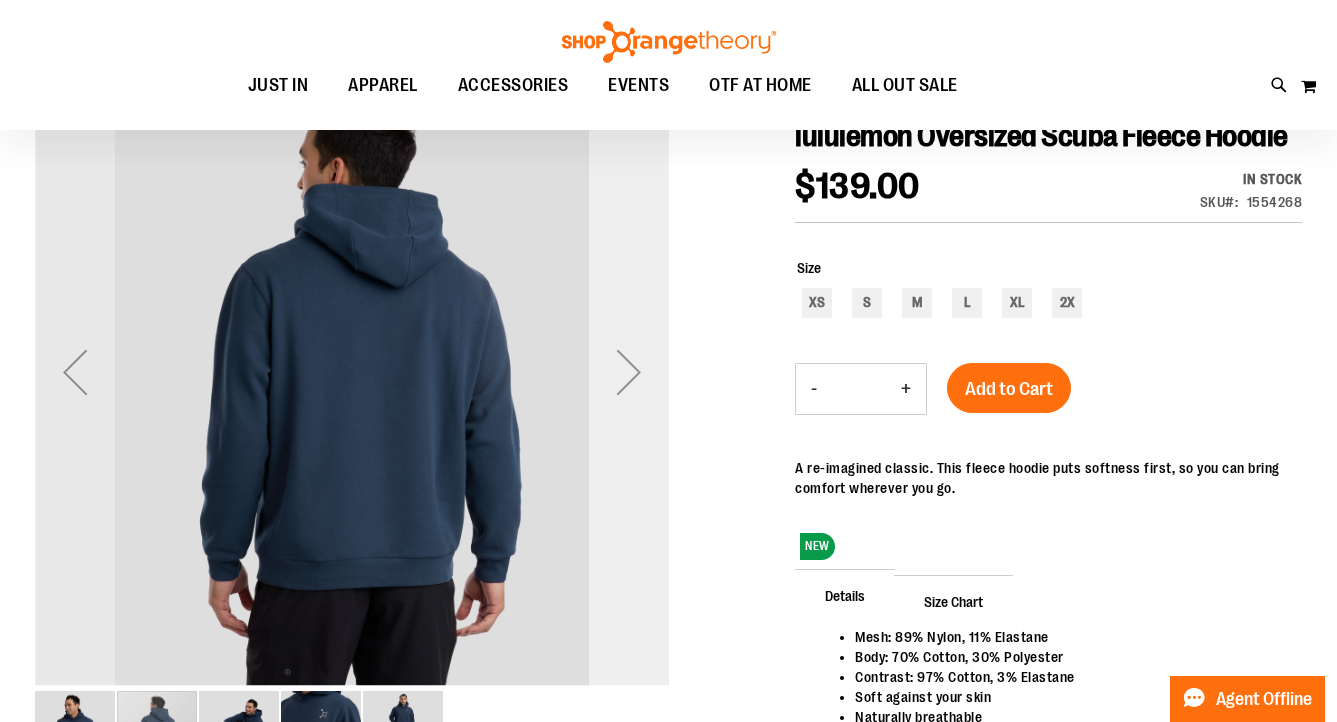 click at bounding box center (629, 372) 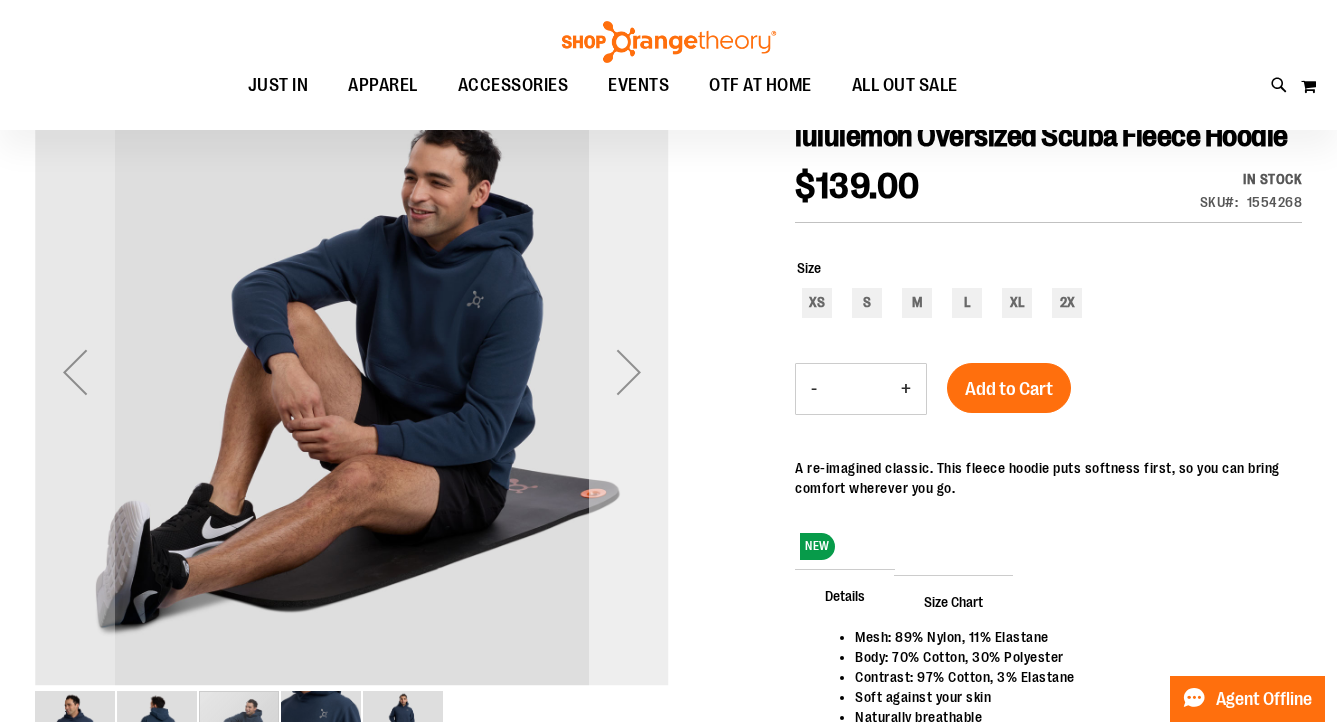 click at bounding box center (629, 372) 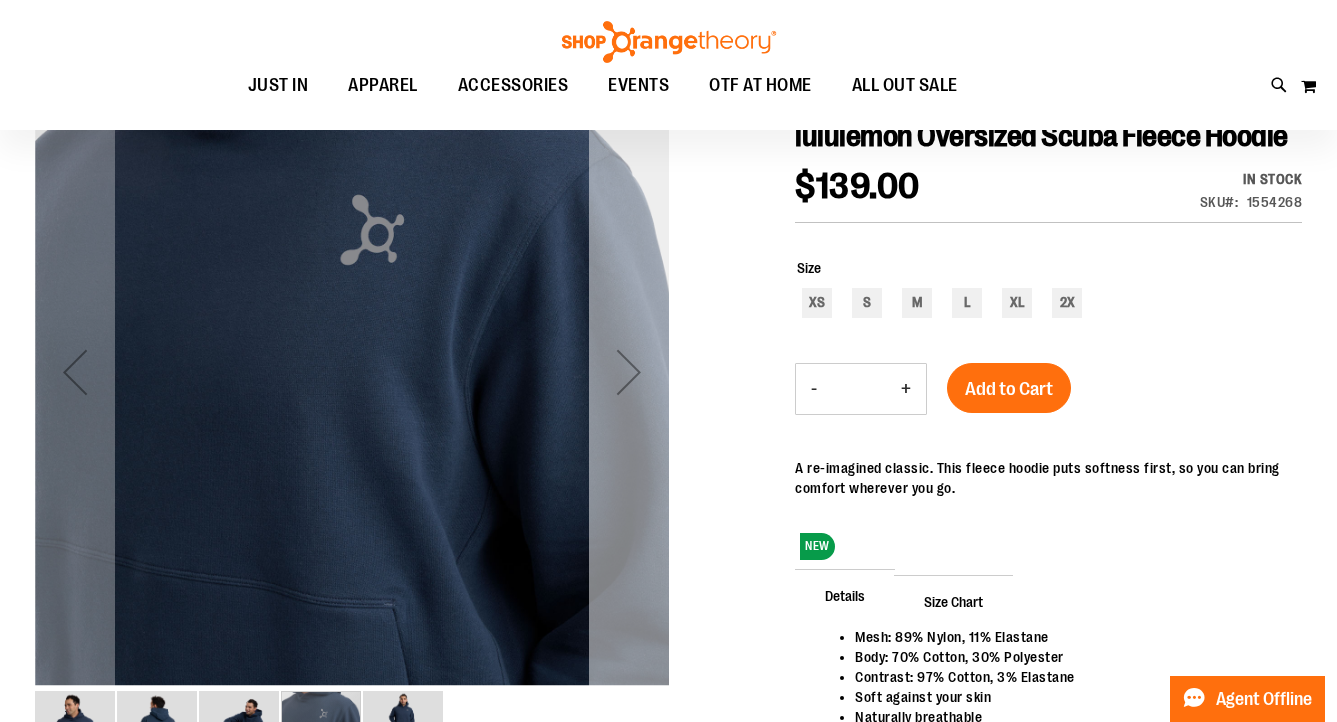 click at bounding box center (629, 372) 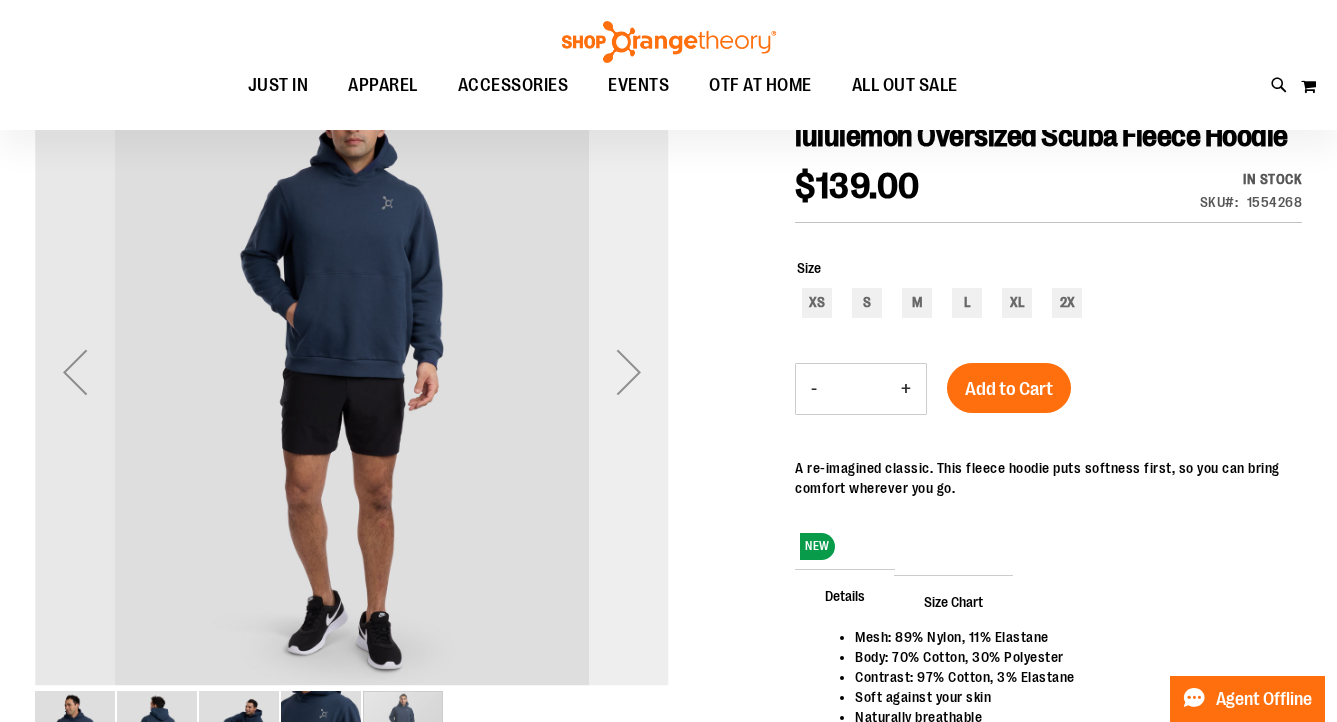 click at bounding box center [629, 372] 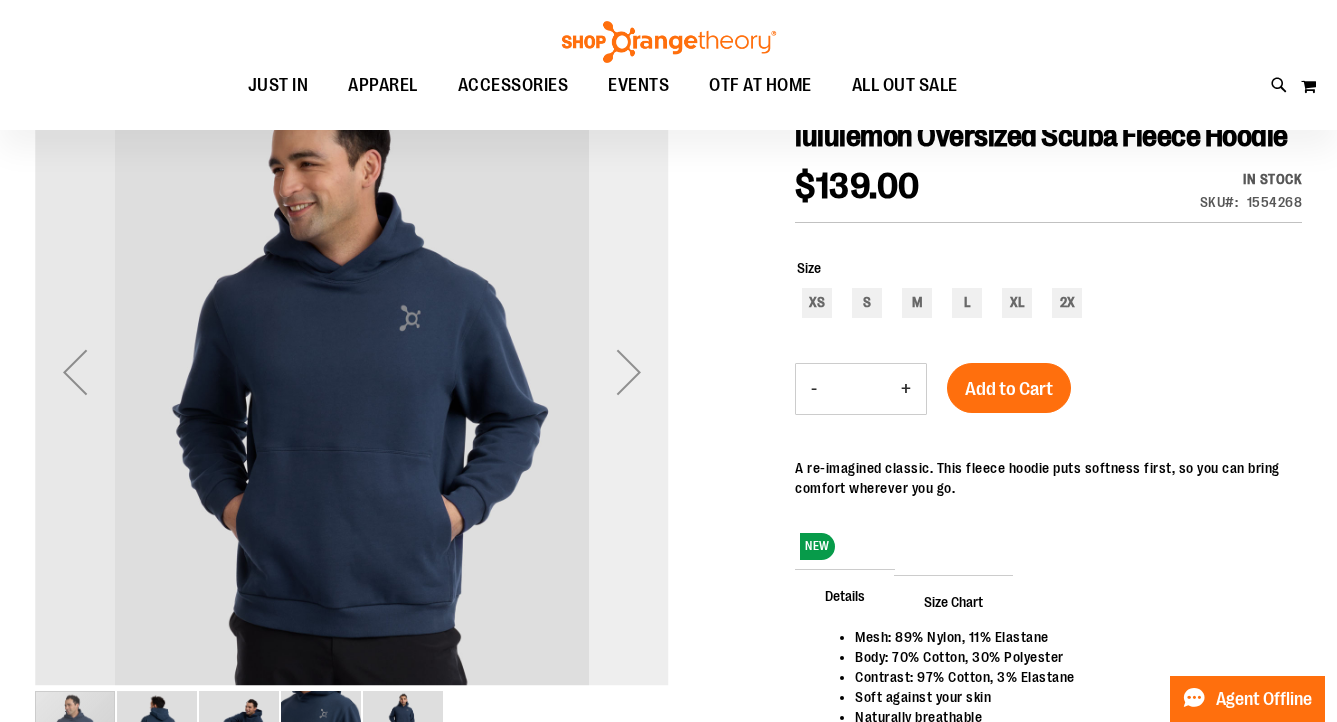 click at bounding box center (629, 372) 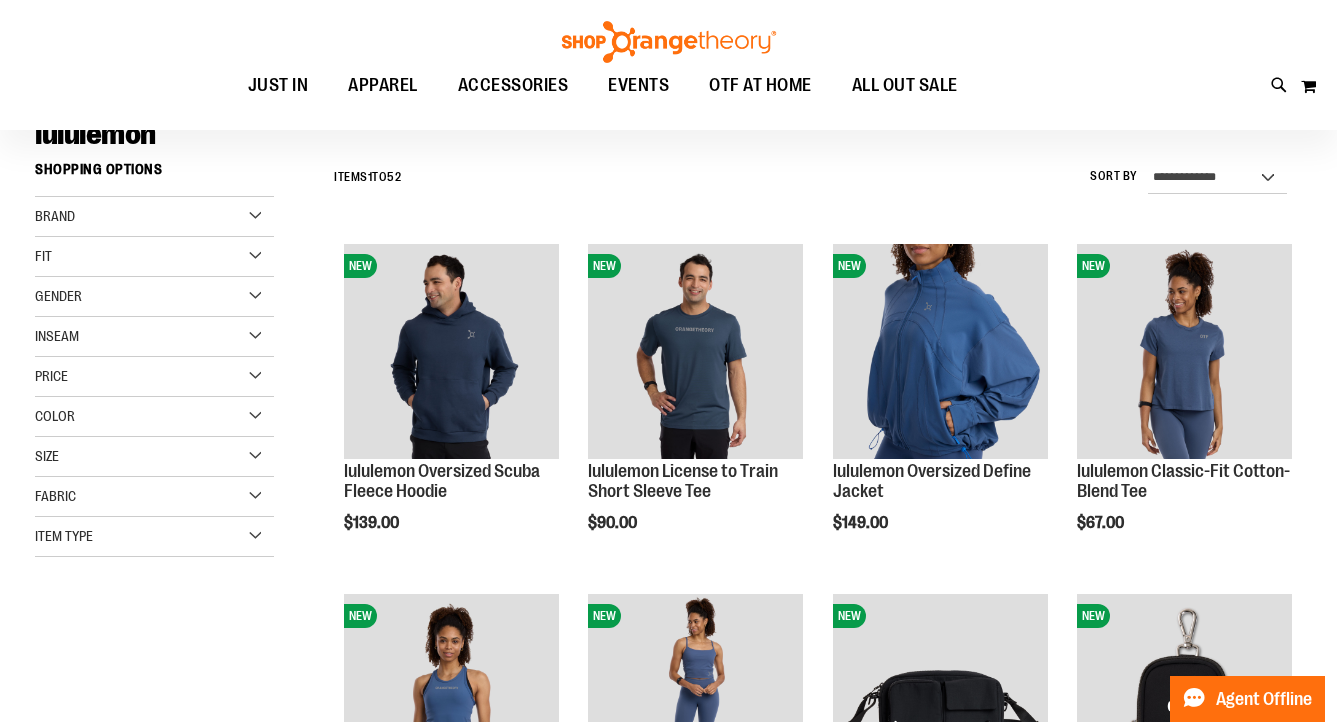 scroll, scrollTop: 294, scrollLeft: 0, axis: vertical 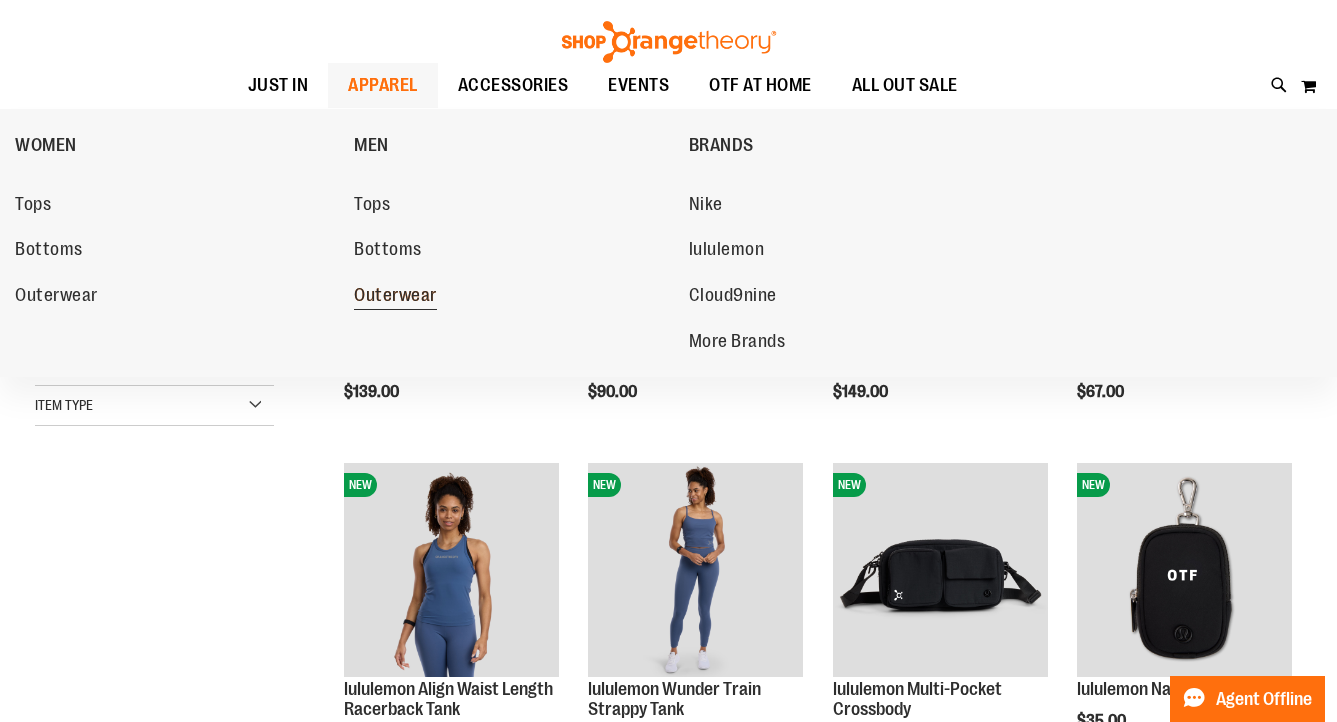click on "Outerwear" at bounding box center (395, 297) 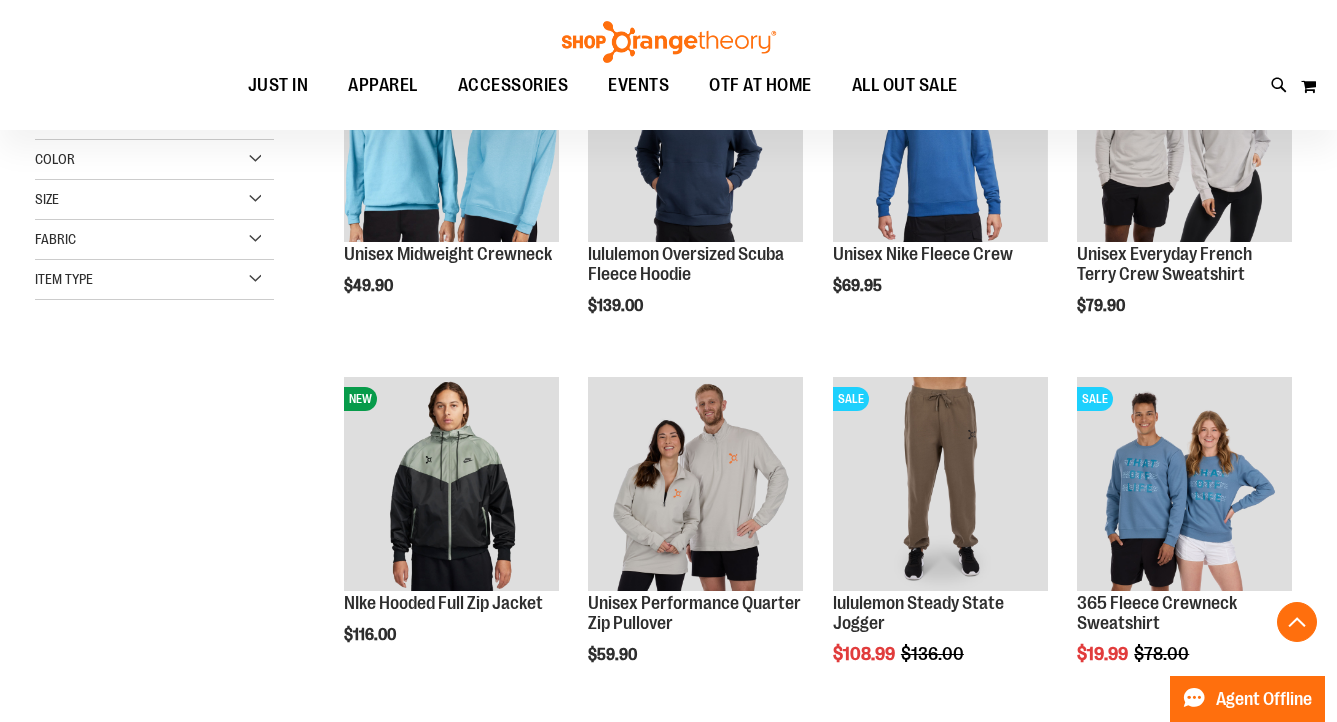 scroll, scrollTop: 497, scrollLeft: 0, axis: vertical 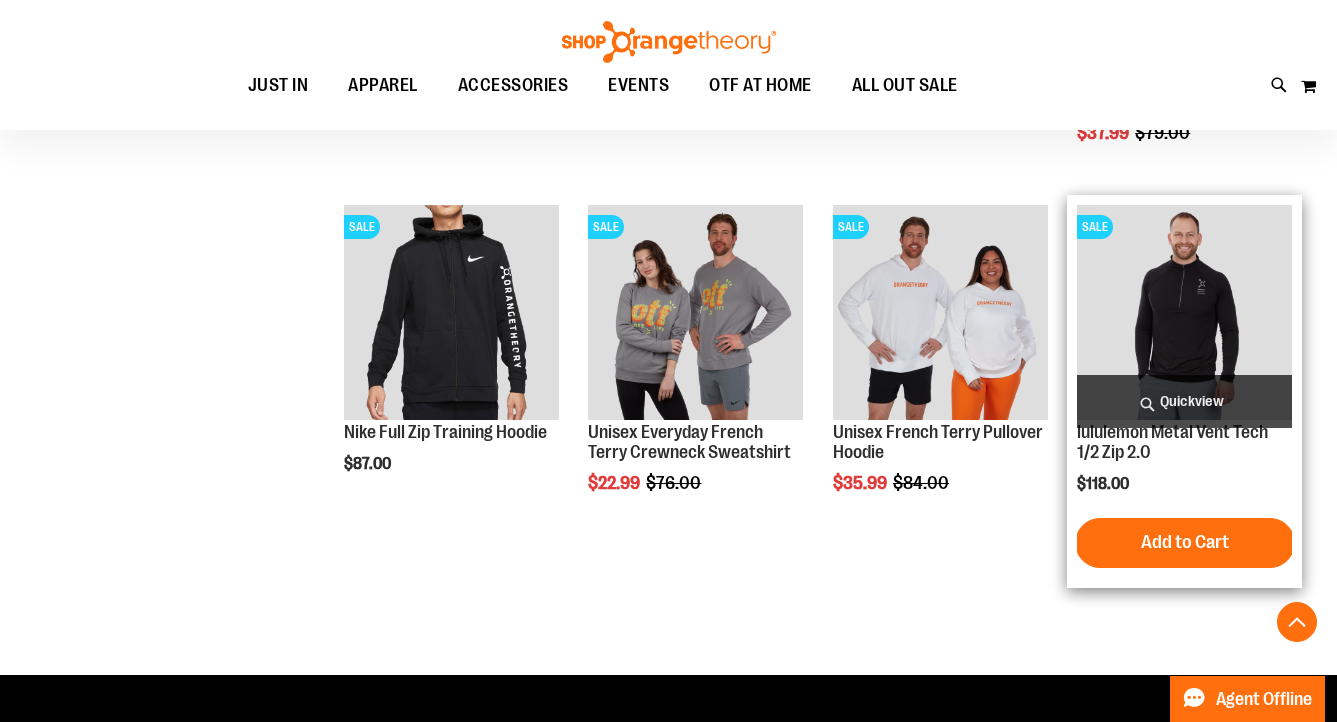 click at bounding box center (1184, 312) 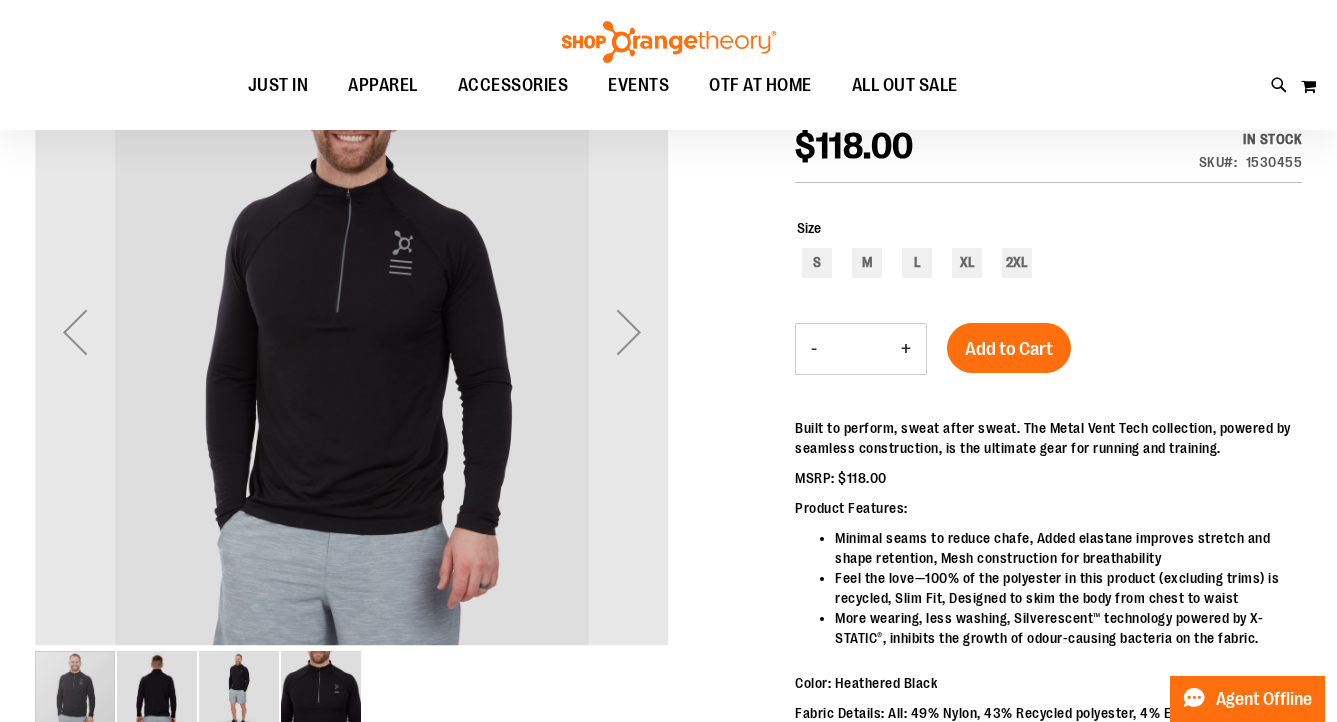 scroll, scrollTop: 266, scrollLeft: 0, axis: vertical 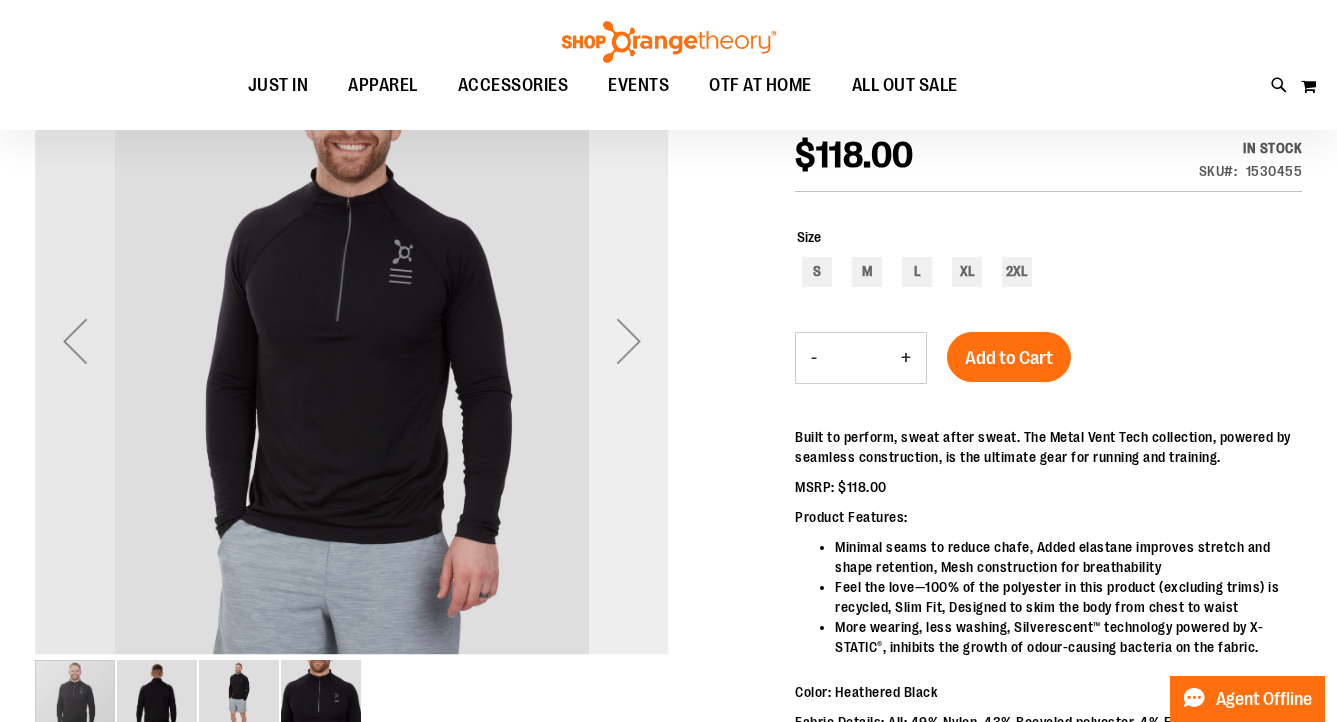 click at bounding box center (629, 341) 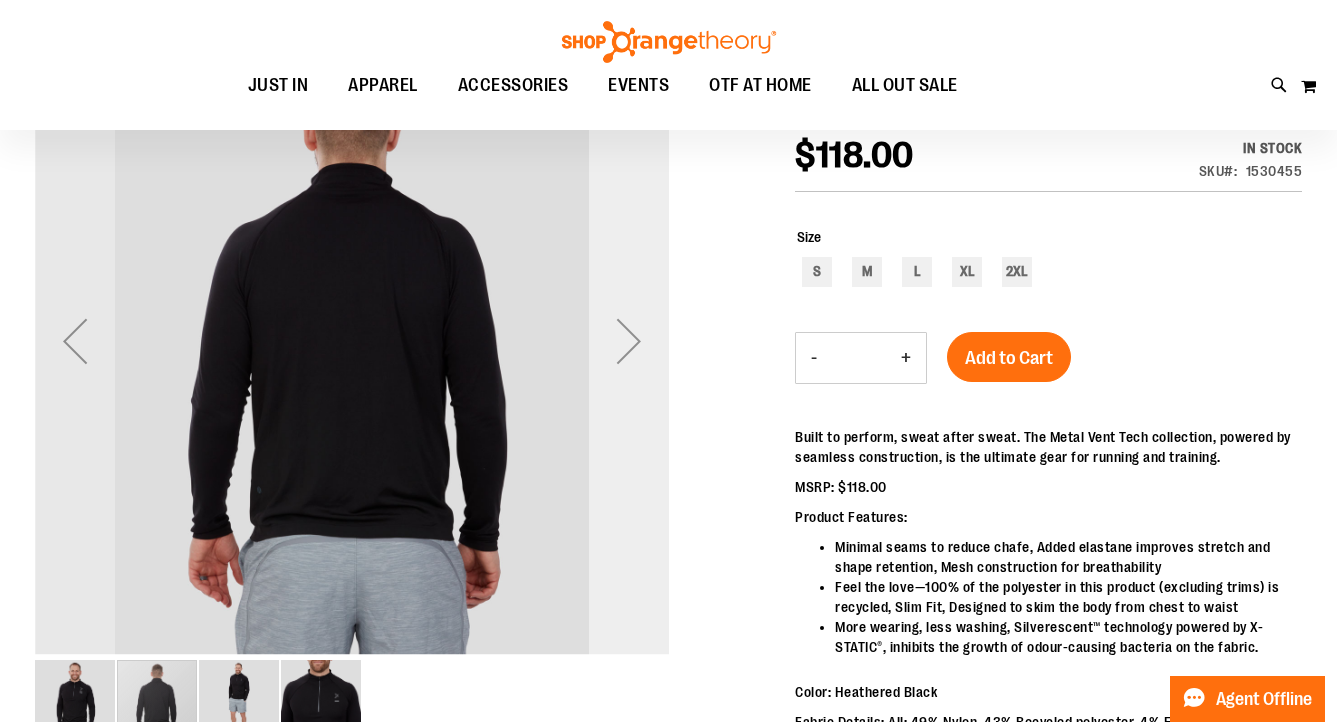 click at bounding box center [629, 341] 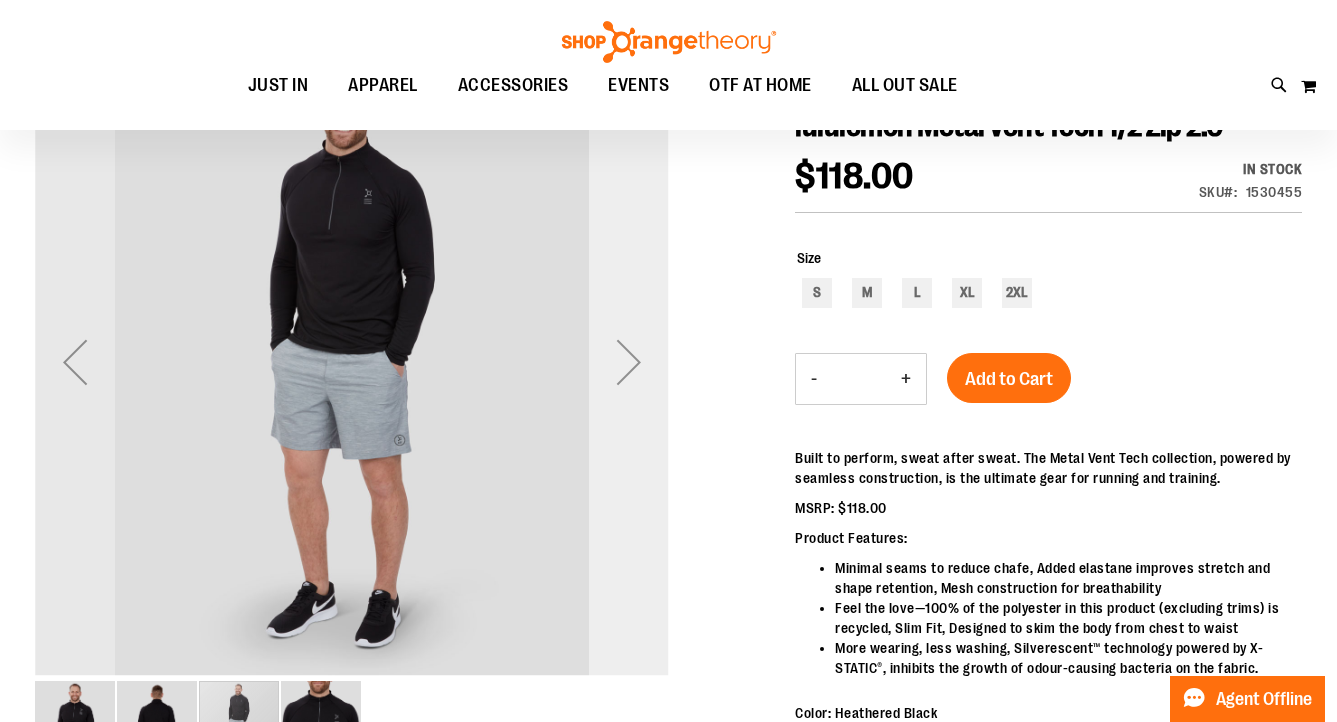 scroll, scrollTop: 238, scrollLeft: 0, axis: vertical 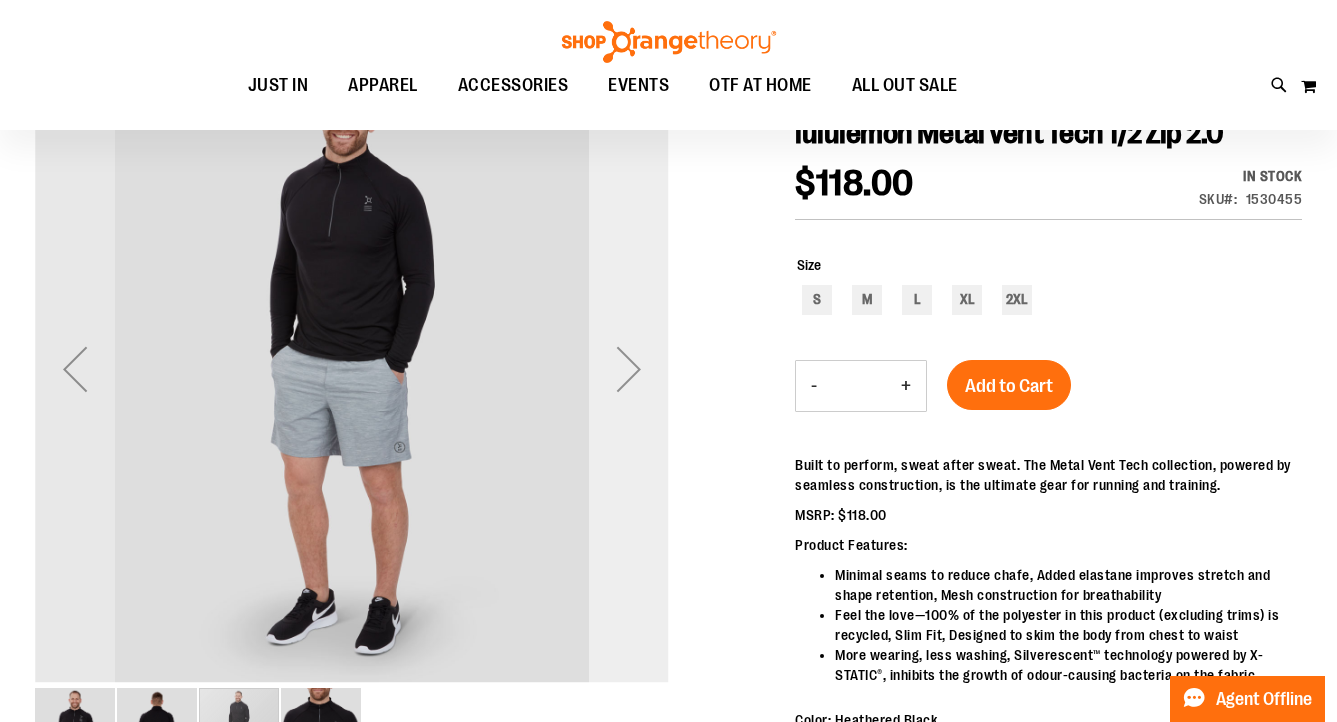 click at bounding box center [629, 369] 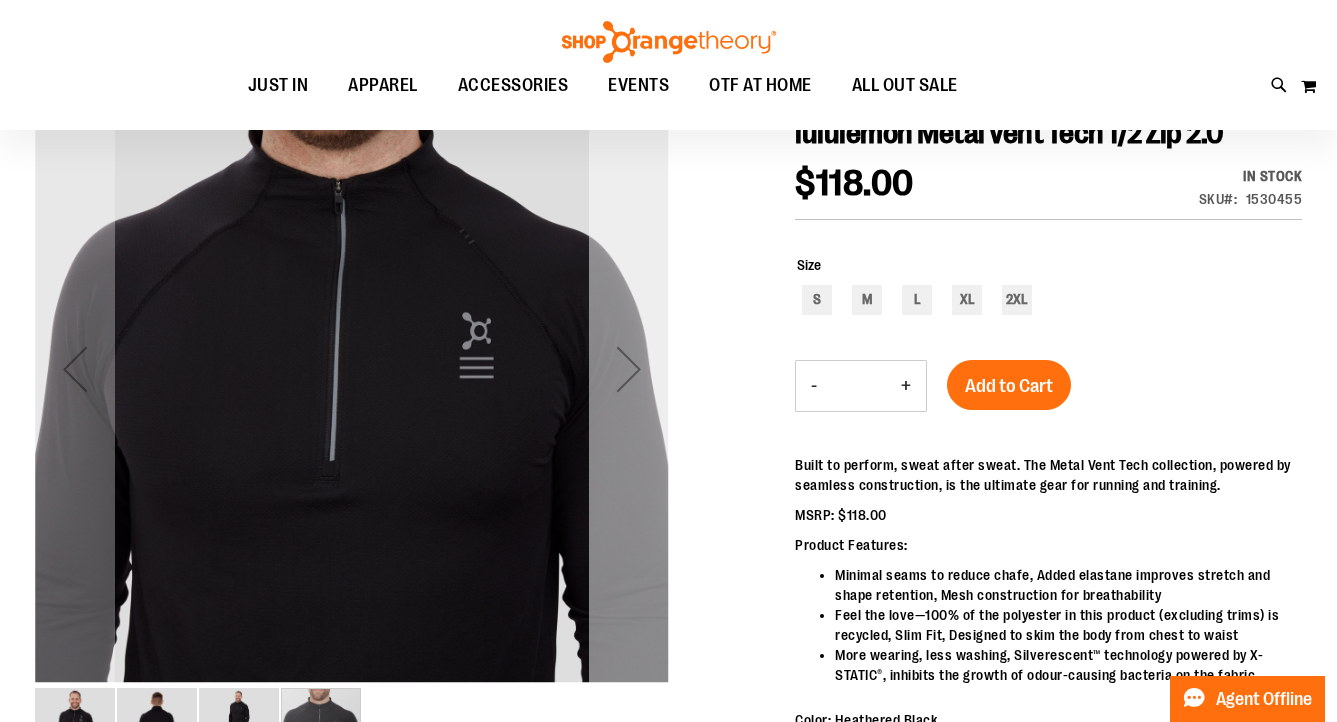 click at bounding box center (629, 369) 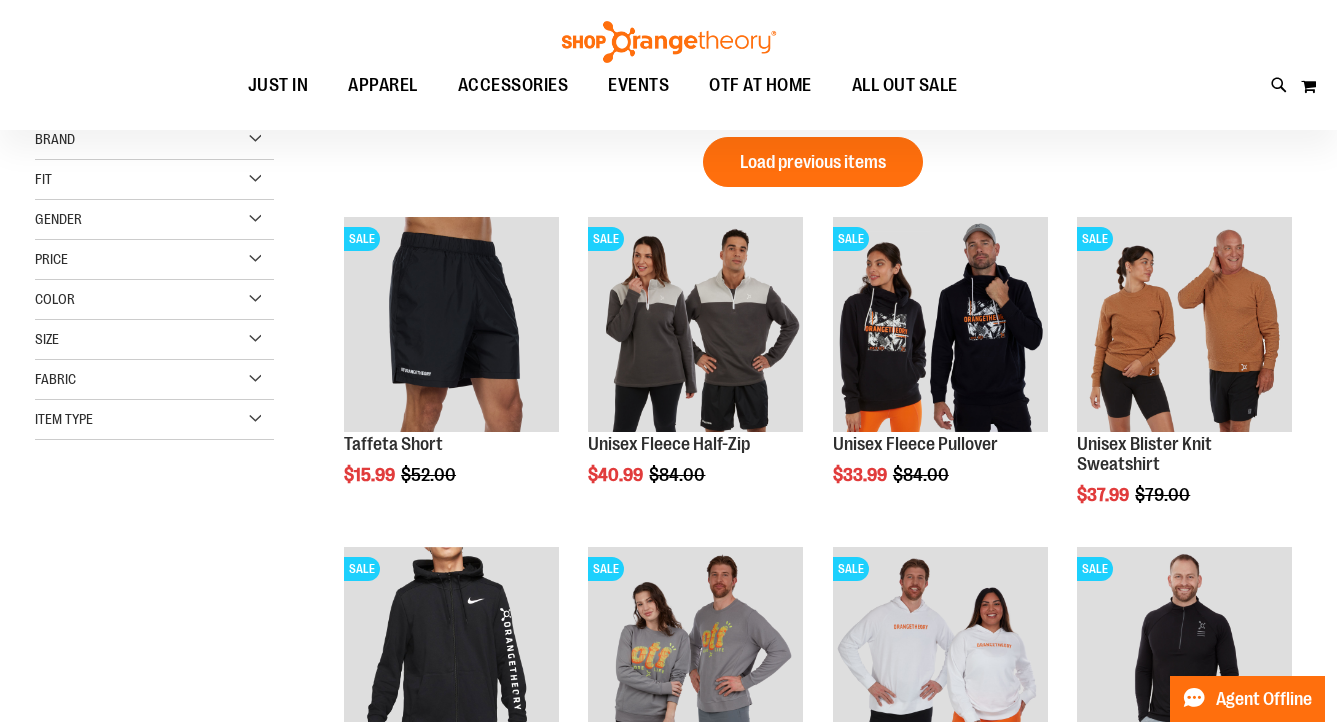 scroll, scrollTop: 0, scrollLeft: 0, axis: both 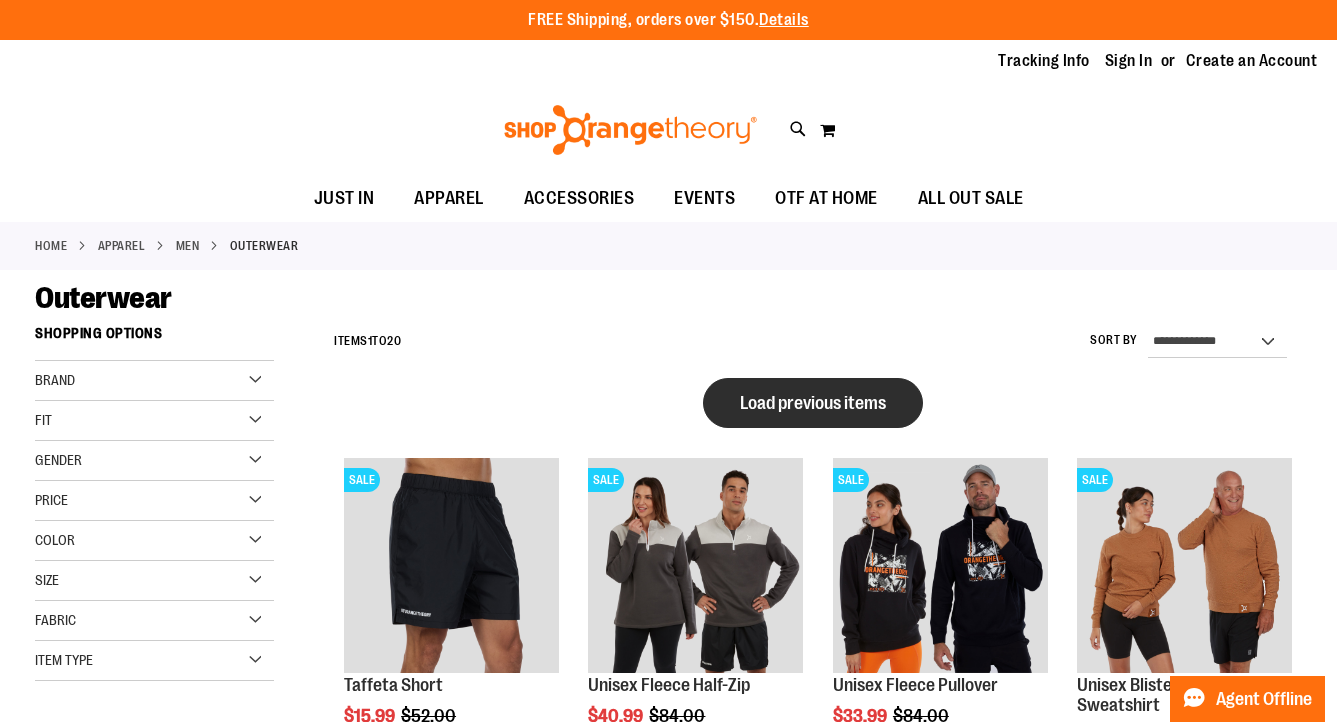 click on "Load previous items" at bounding box center (813, 403) 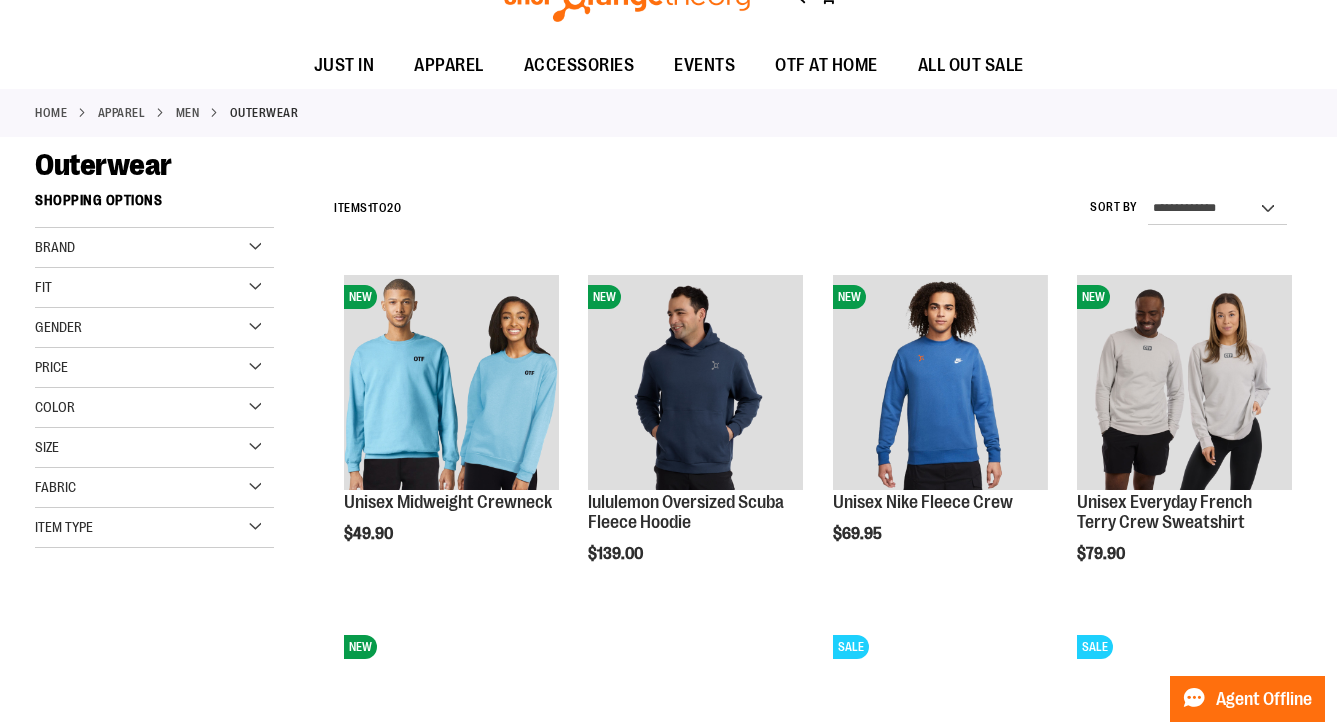 scroll, scrollTop: 154, scrollLeft: 0, axis: vertical 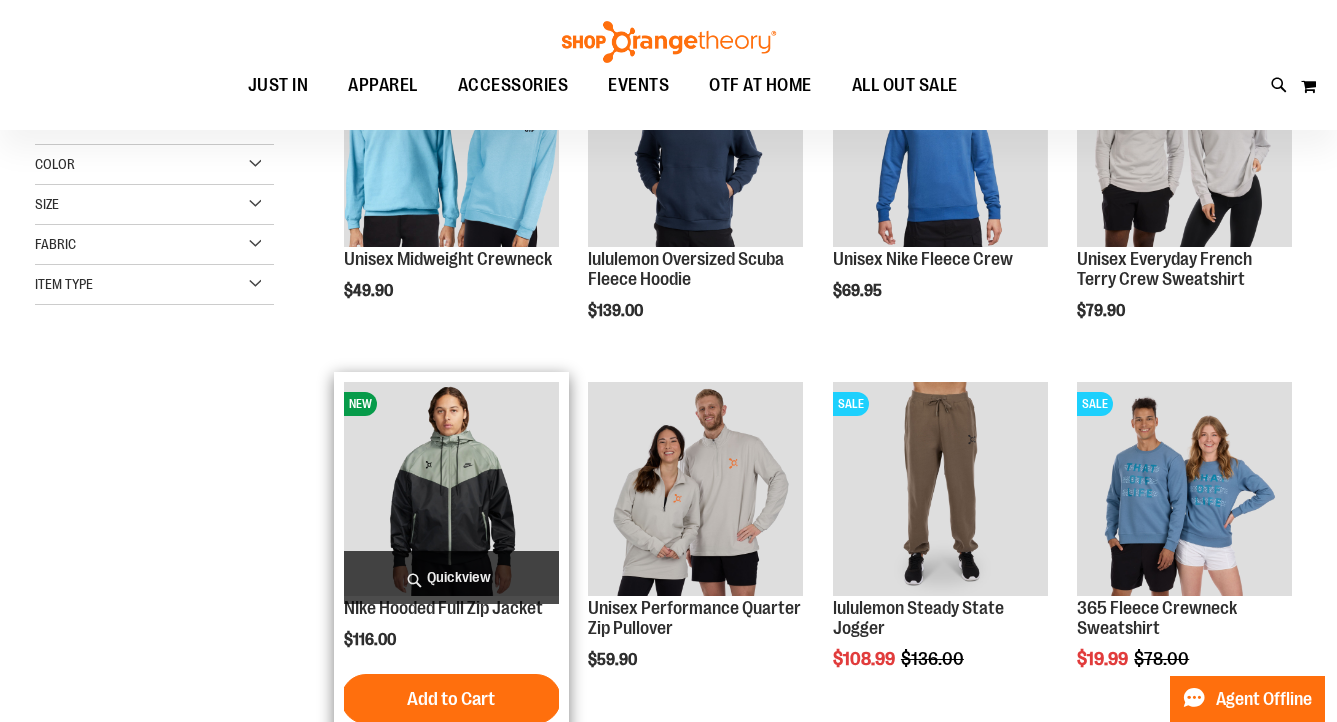 click at bounding box center (451, 489) 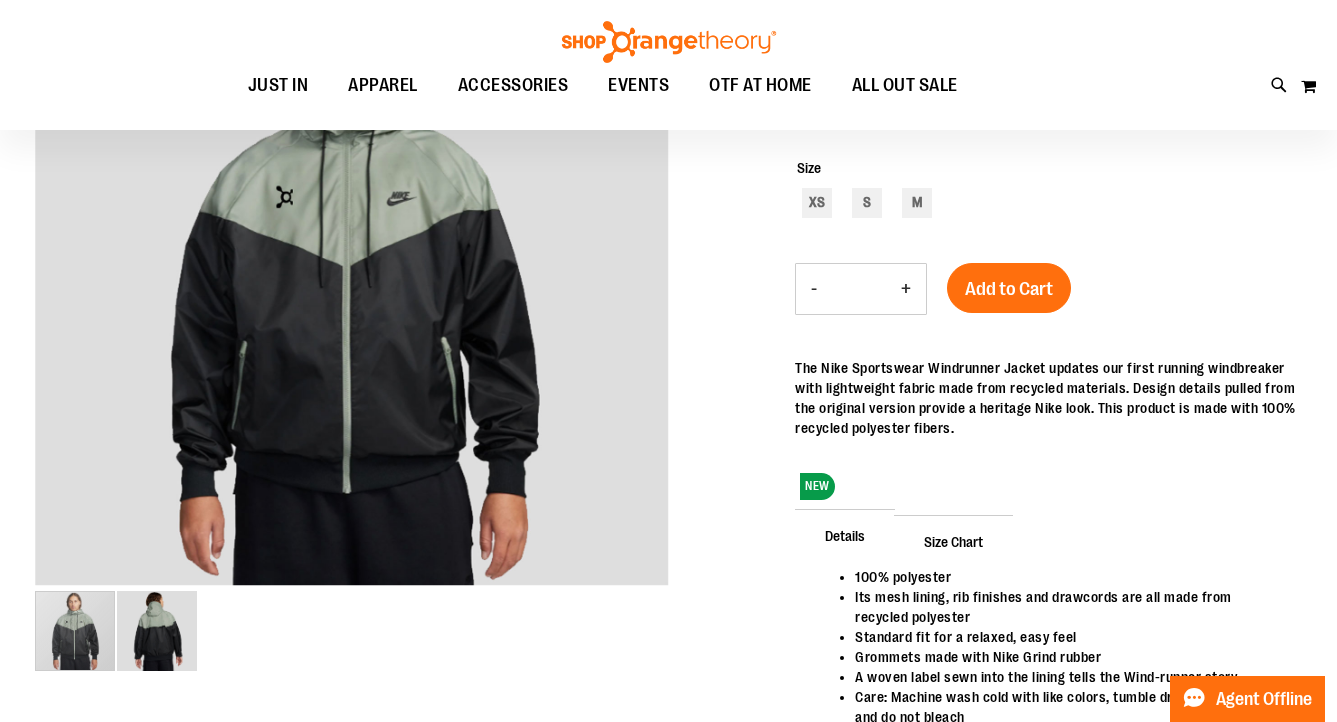 scroll, scrollTop: 529, scrollLeft: 0, axis: vertical 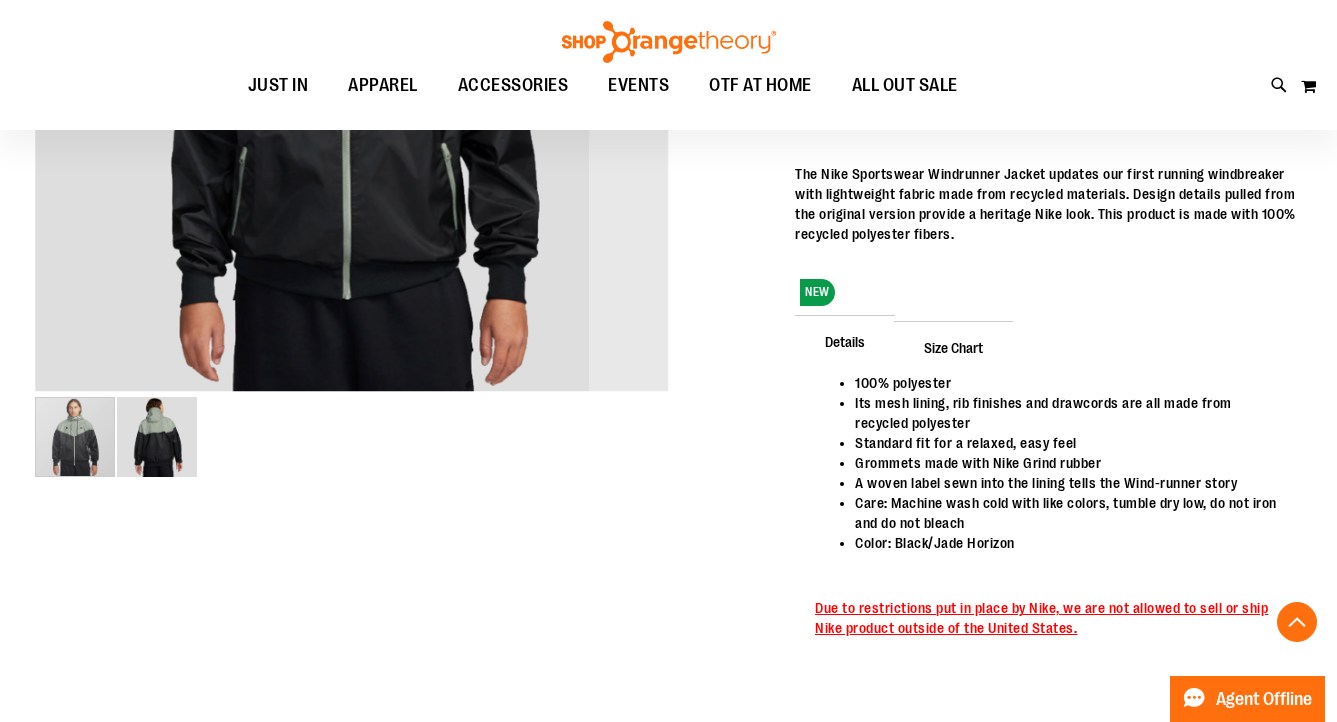 click at bounding box center (157, 437) 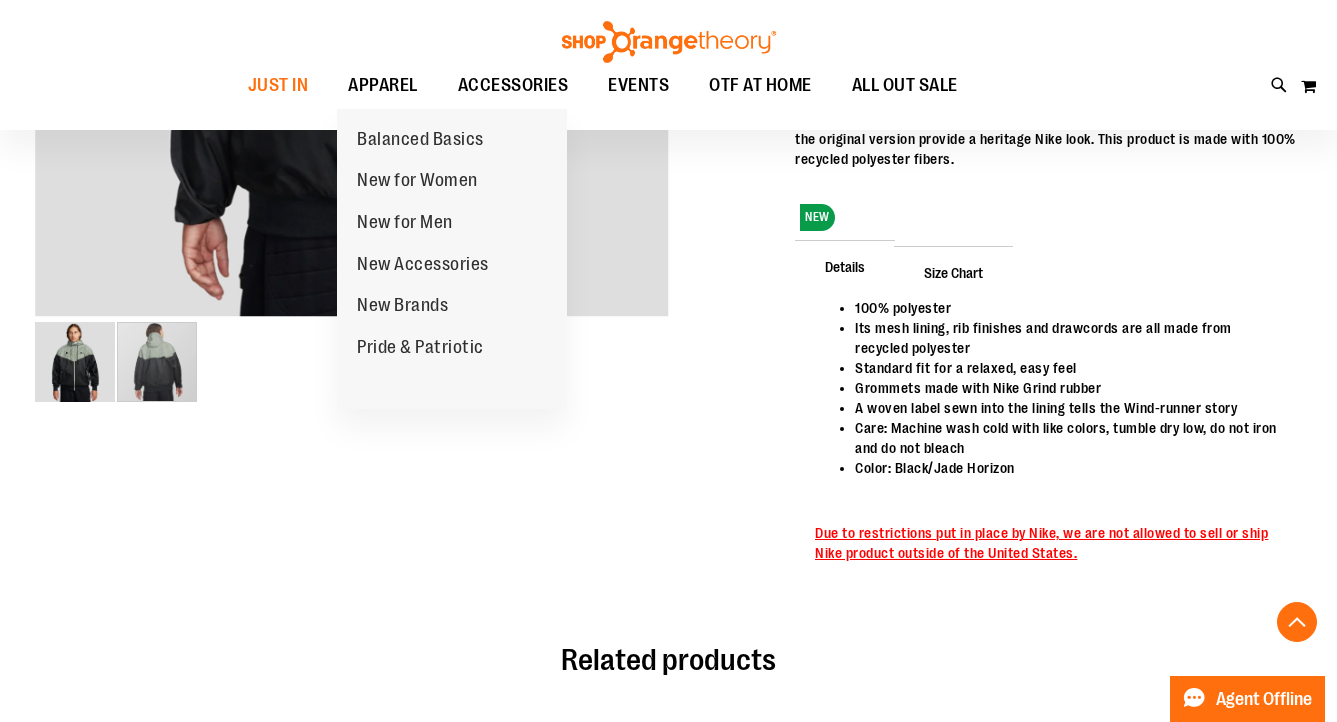 scroll, scrollTop: 858, scrollLeft: 0, axis: vertical 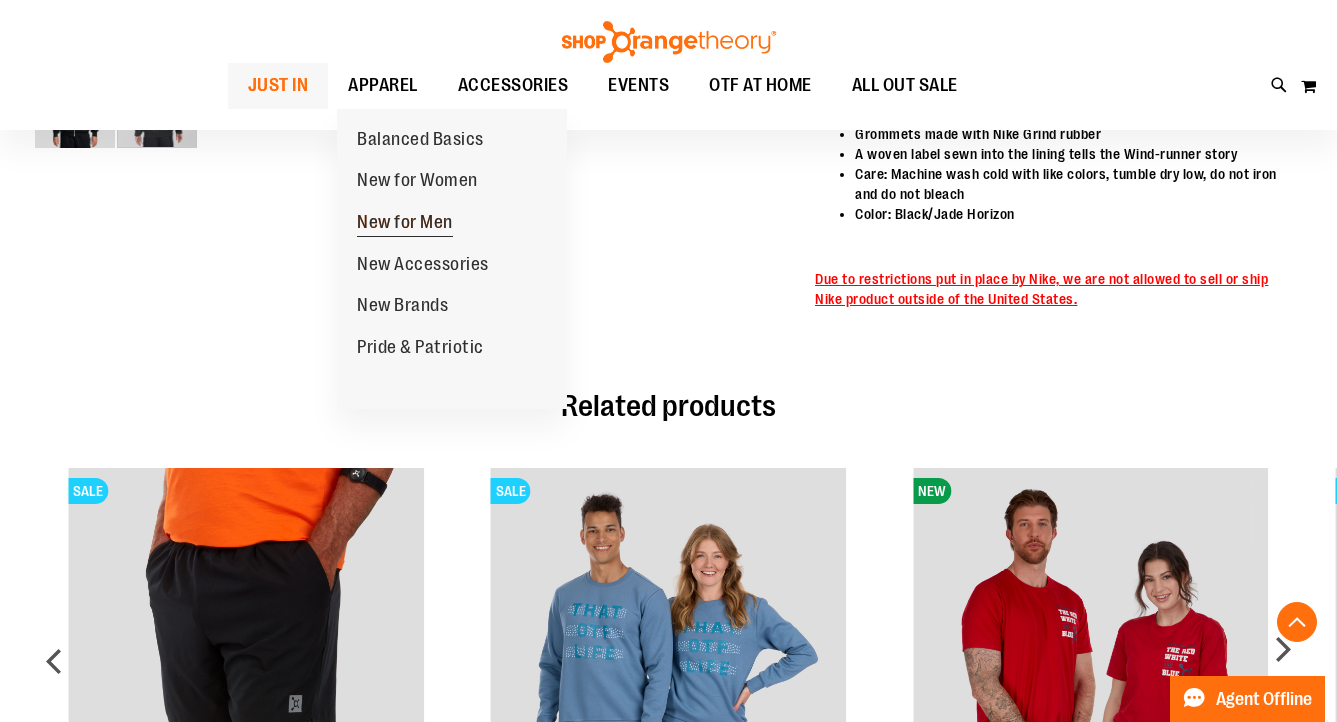 click on "New for Men" at bounding box center (405, 224) 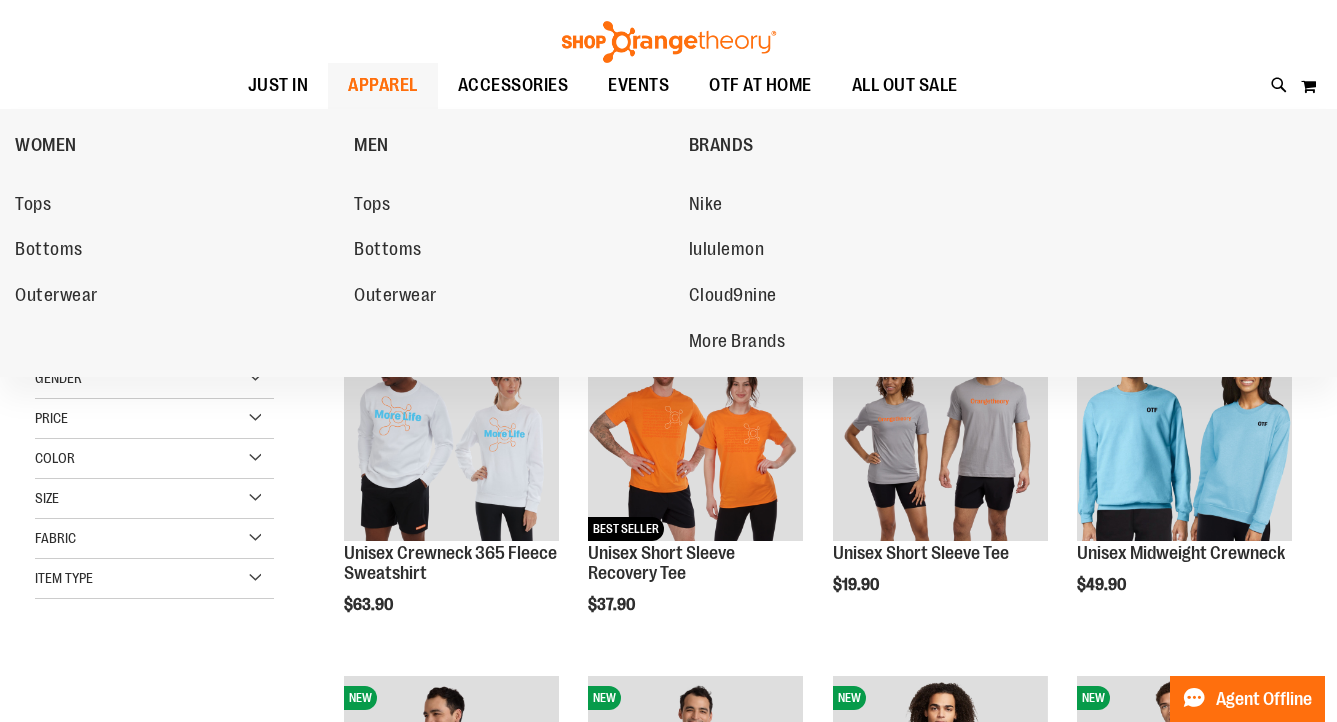 scroll, scrollTop: 0, scrollLeft: 0, axis: both 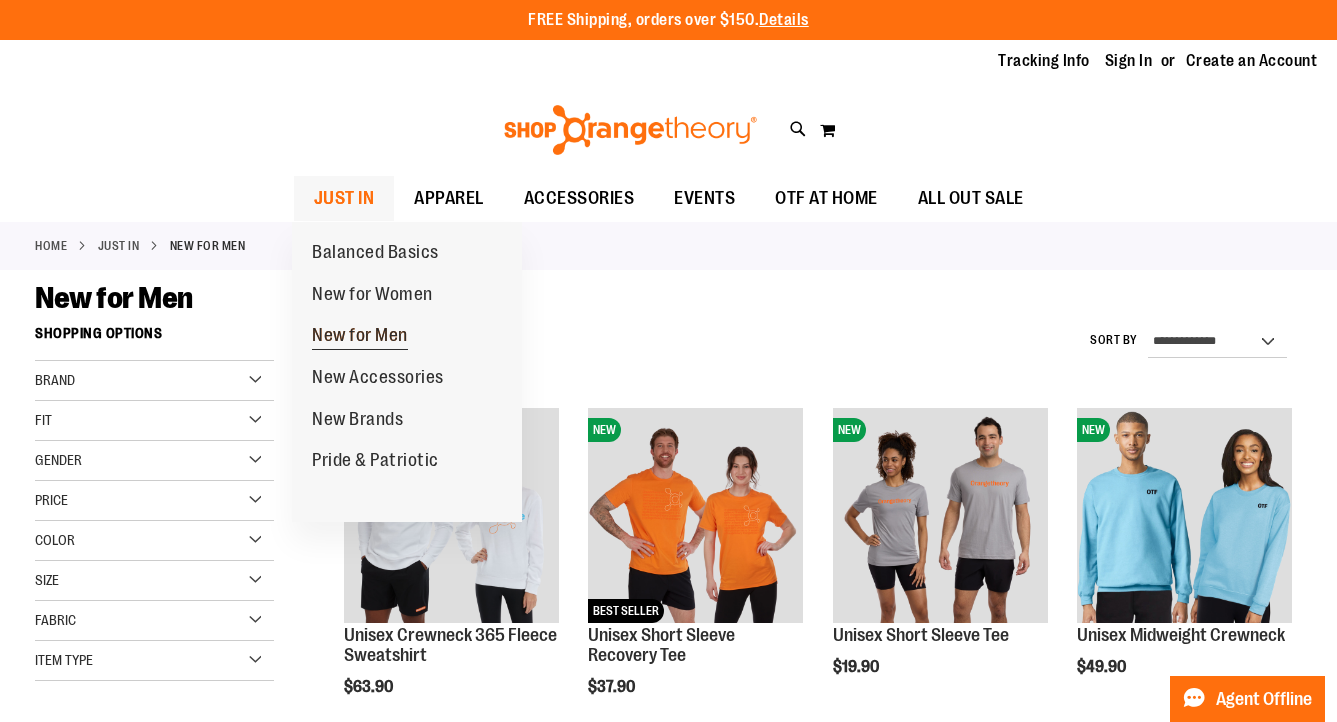 click on "New for Men" at bounding box center (360, 337) 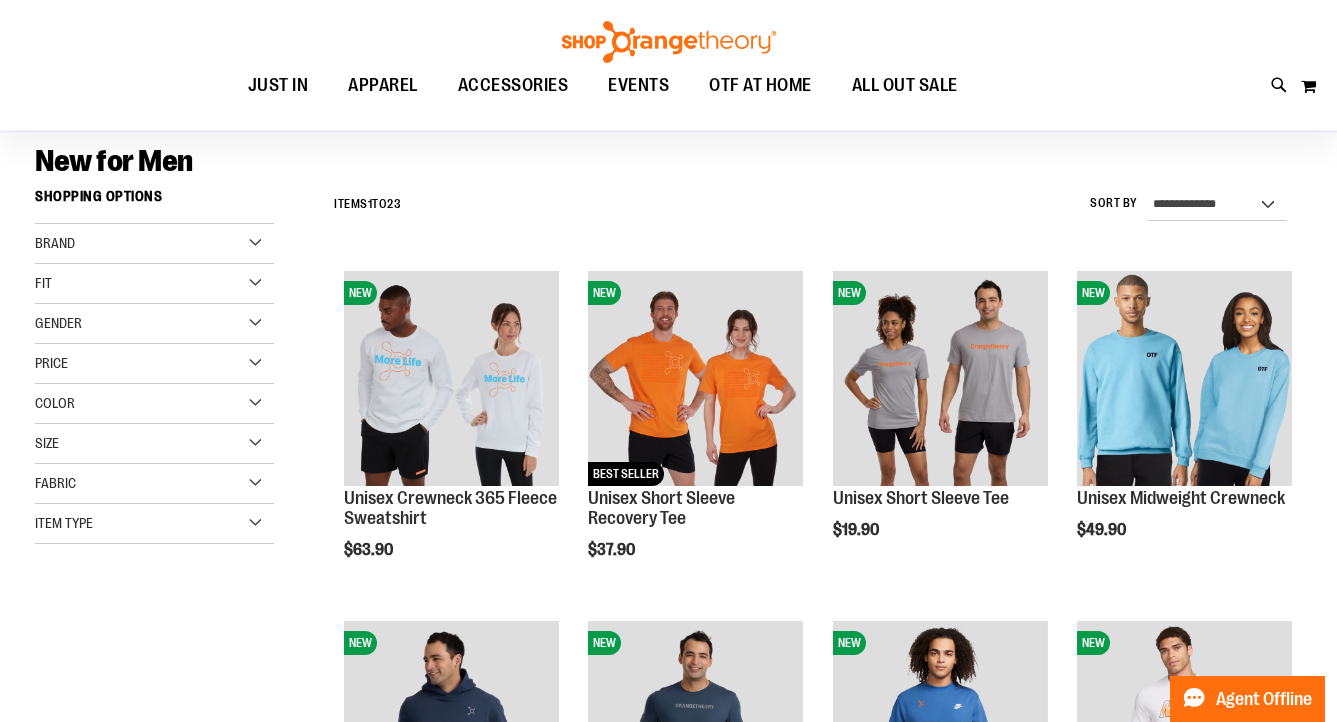 scroll, scrollTop: 278, scrollLeft: 0, axis: vertical 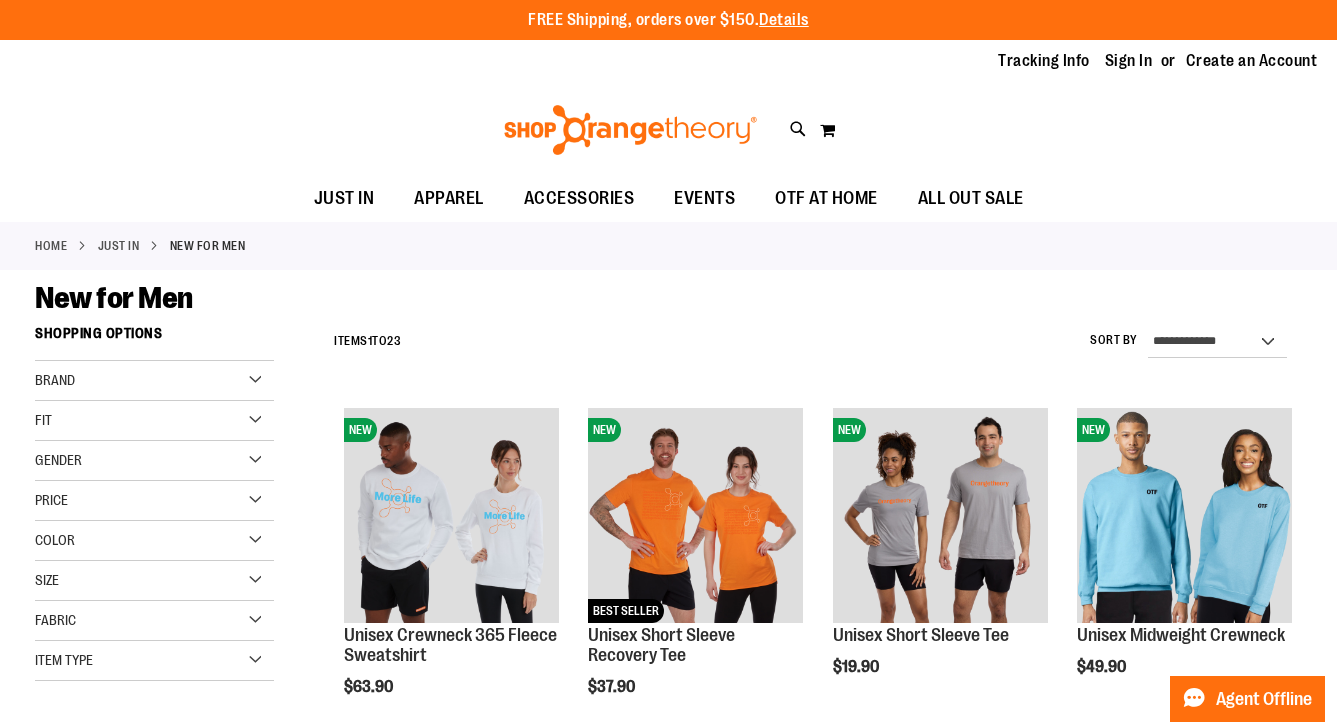 click on "Gender" at bounding box center (58, 460) 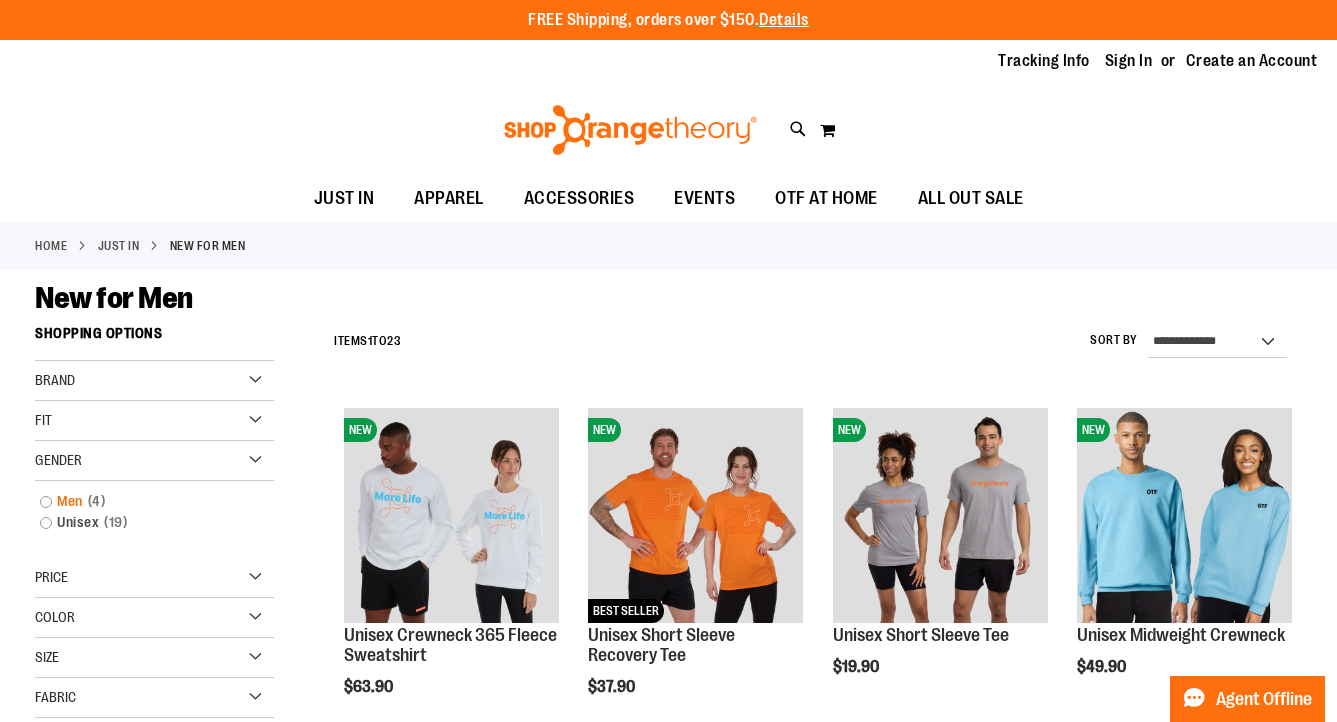 click on "Men                                             4
items" at bounding box center [144, 501] 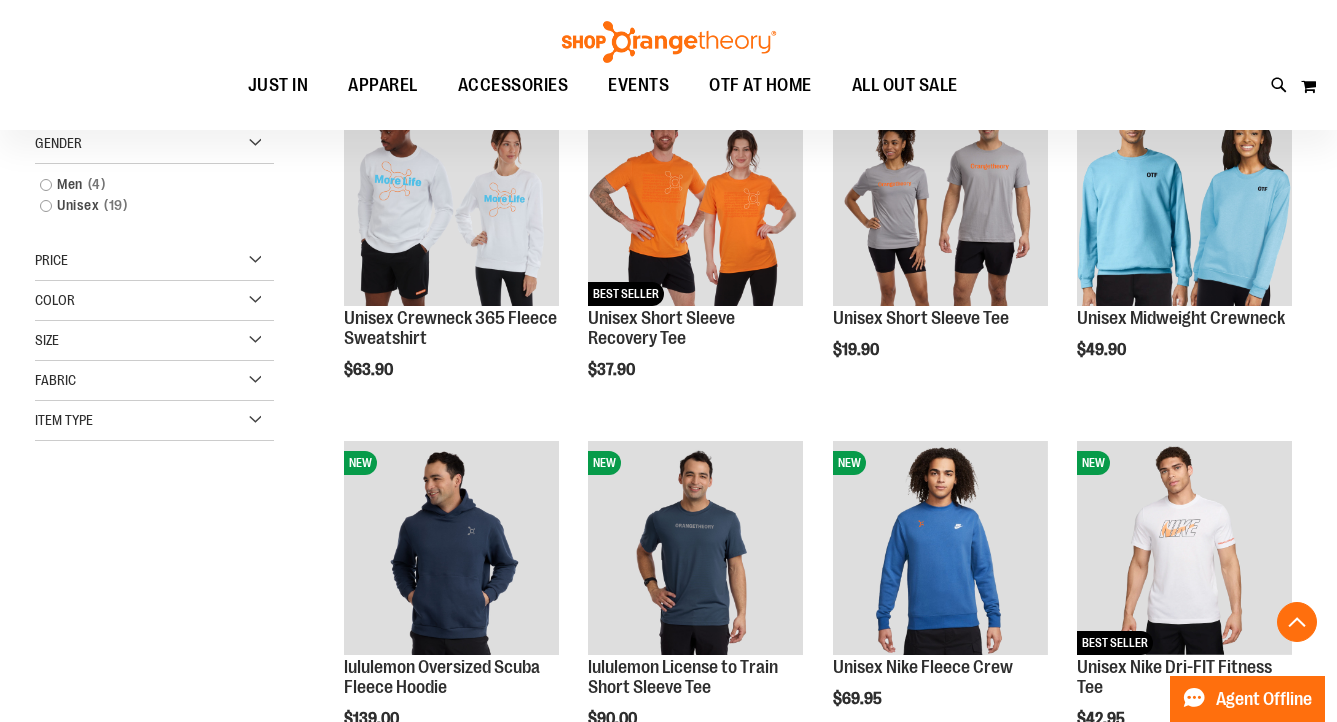 scroll, scrollTop: 316, scrollLeft: 0, axis: vertical 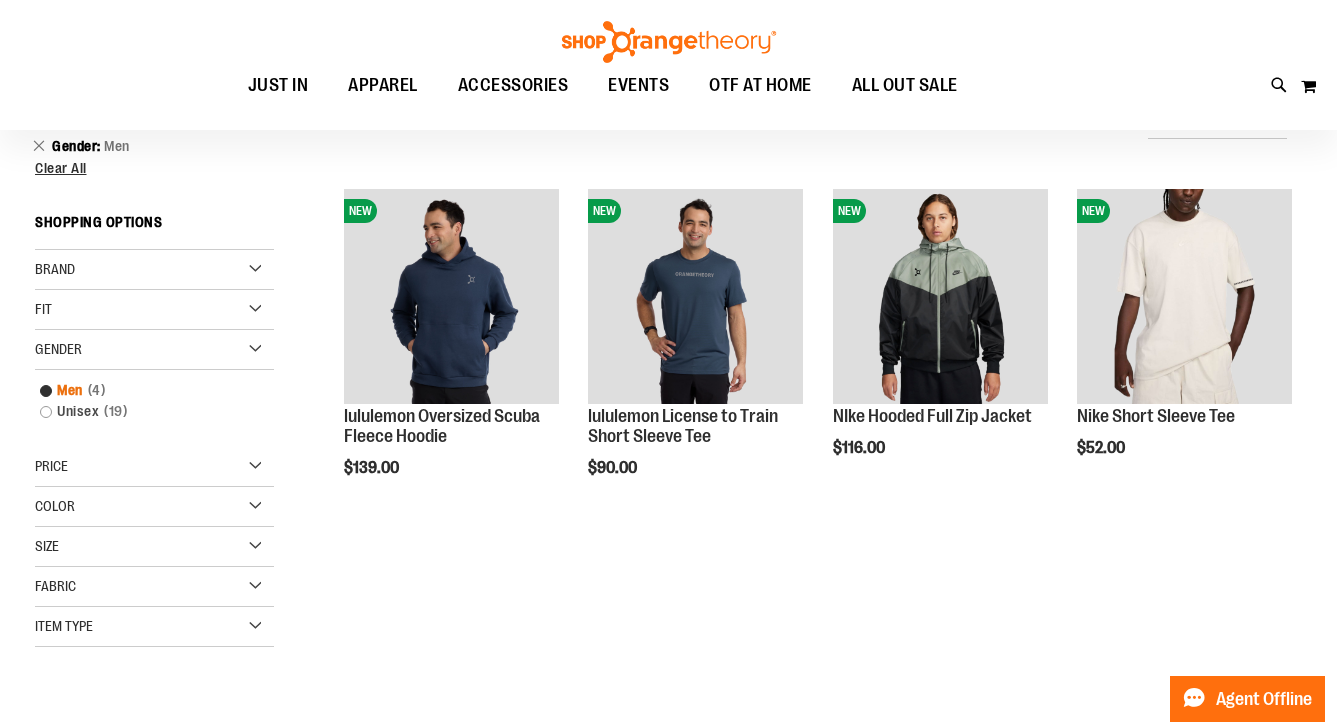 click on "Men                                             4
items" at bounding box center (144, 390) 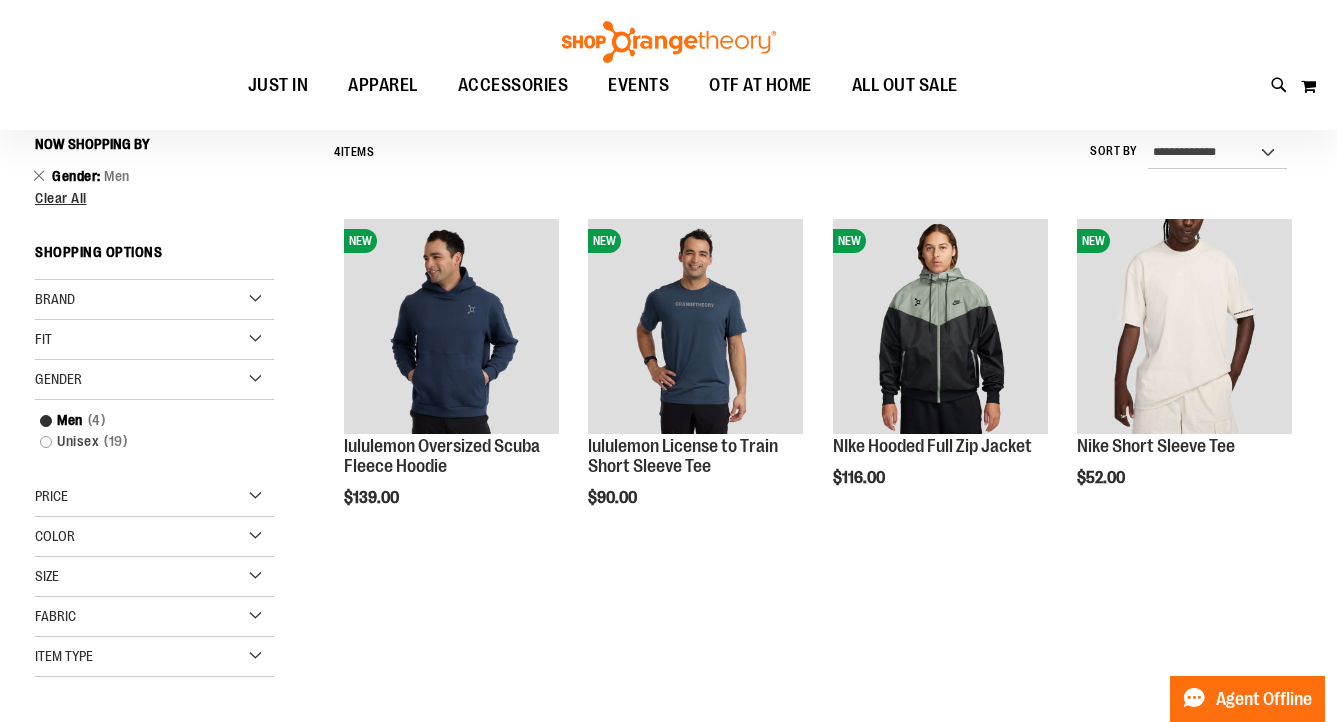 scroll, scrollTop: 186, scrollLeft: 0, axis: vertical 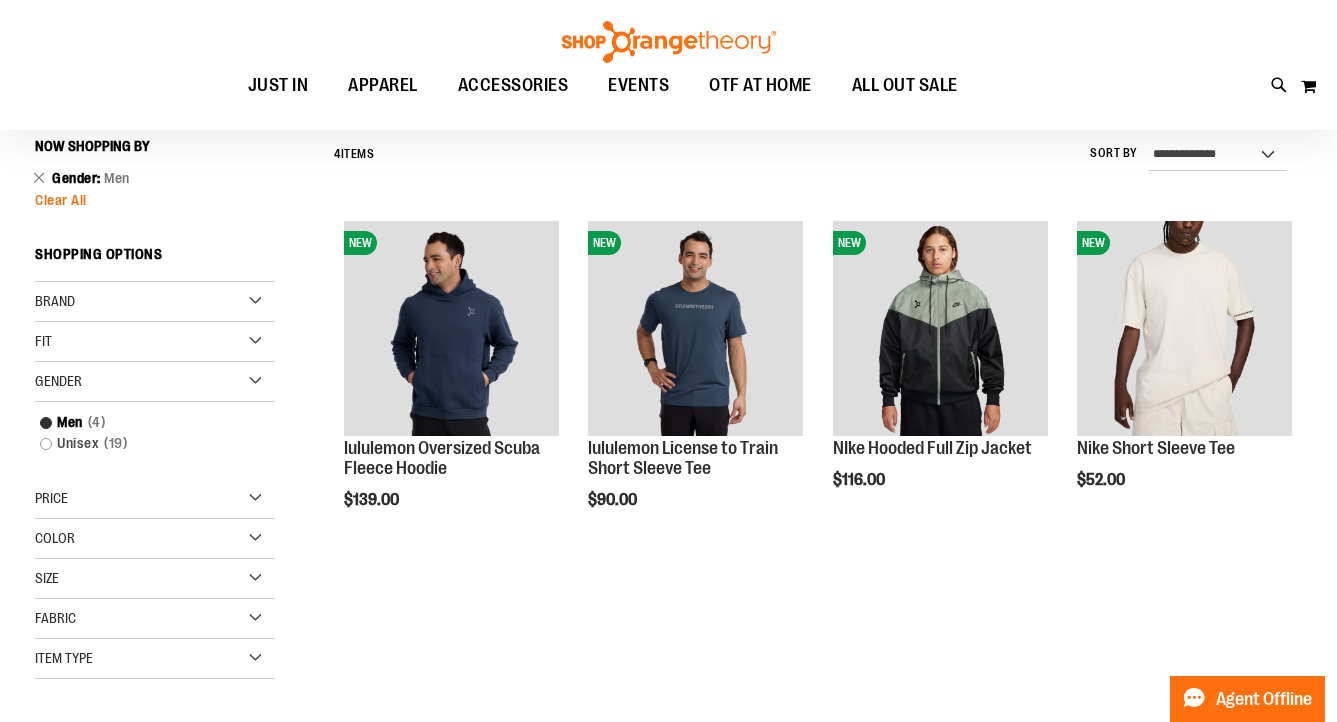 click on "Clear All" at bounding box center (61, 200) 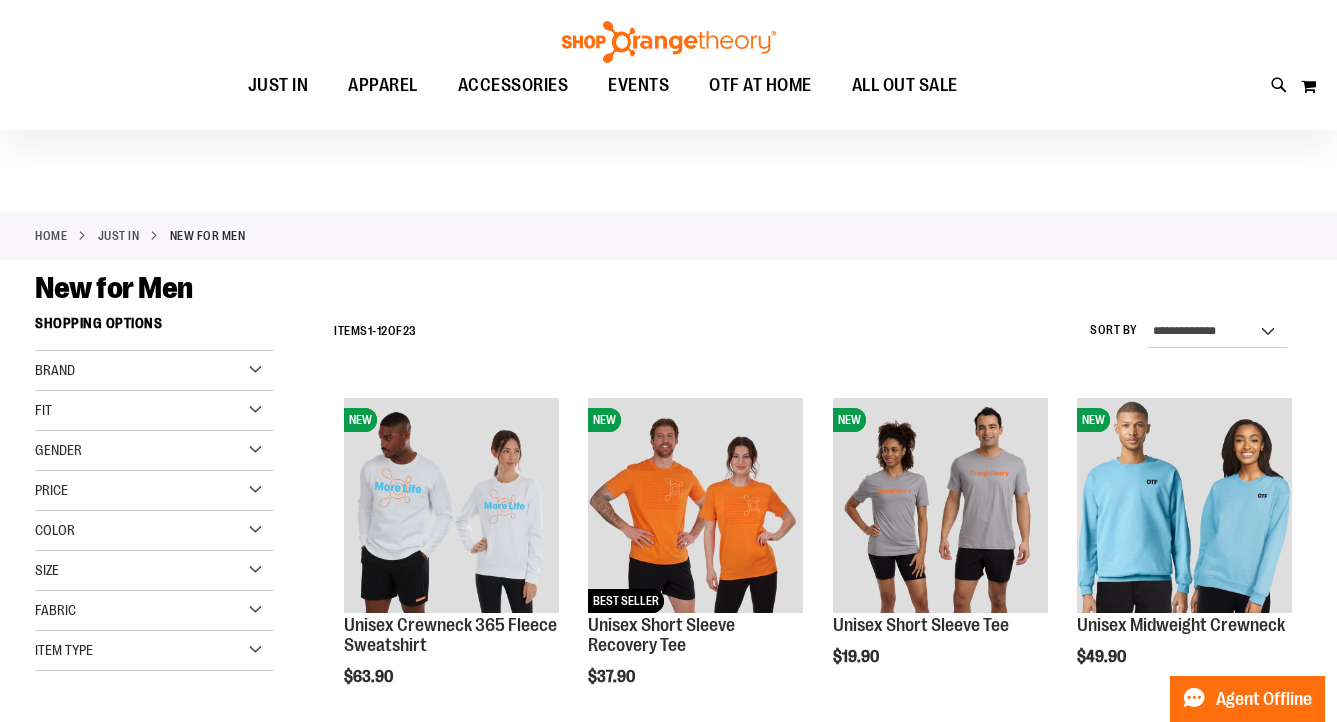 scroll, scrollTop: 0, scrollLeft: 0, axis: both 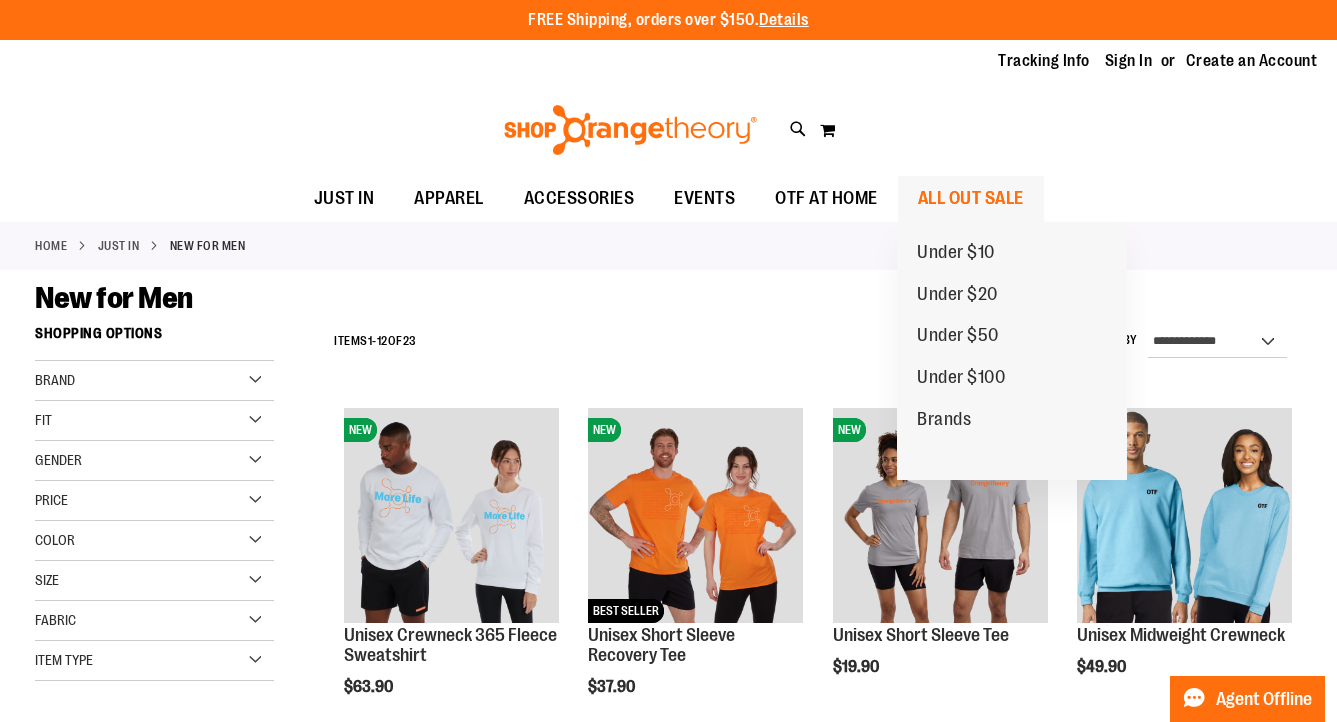 click on "ALL OUT SALE" at bounding box center [971, 198] 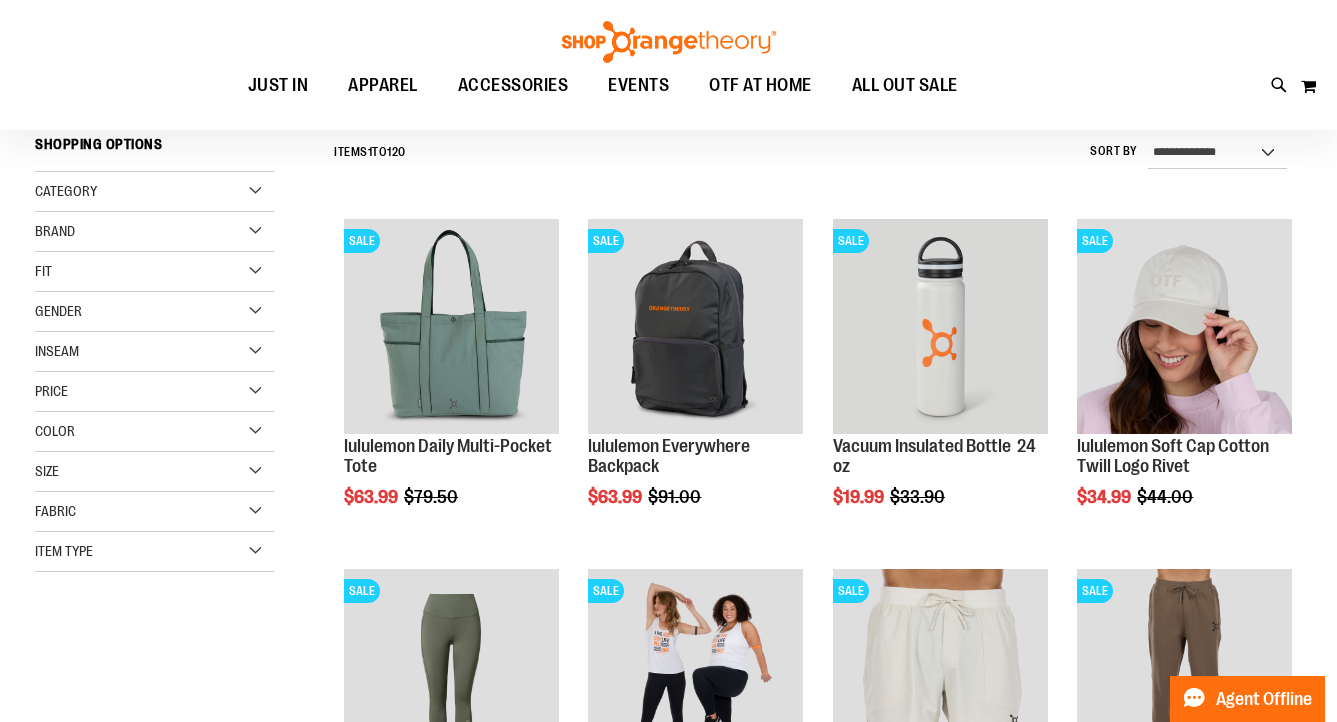 scroll, scrollTop: 230, scrollLeft: 0, axis: vertical 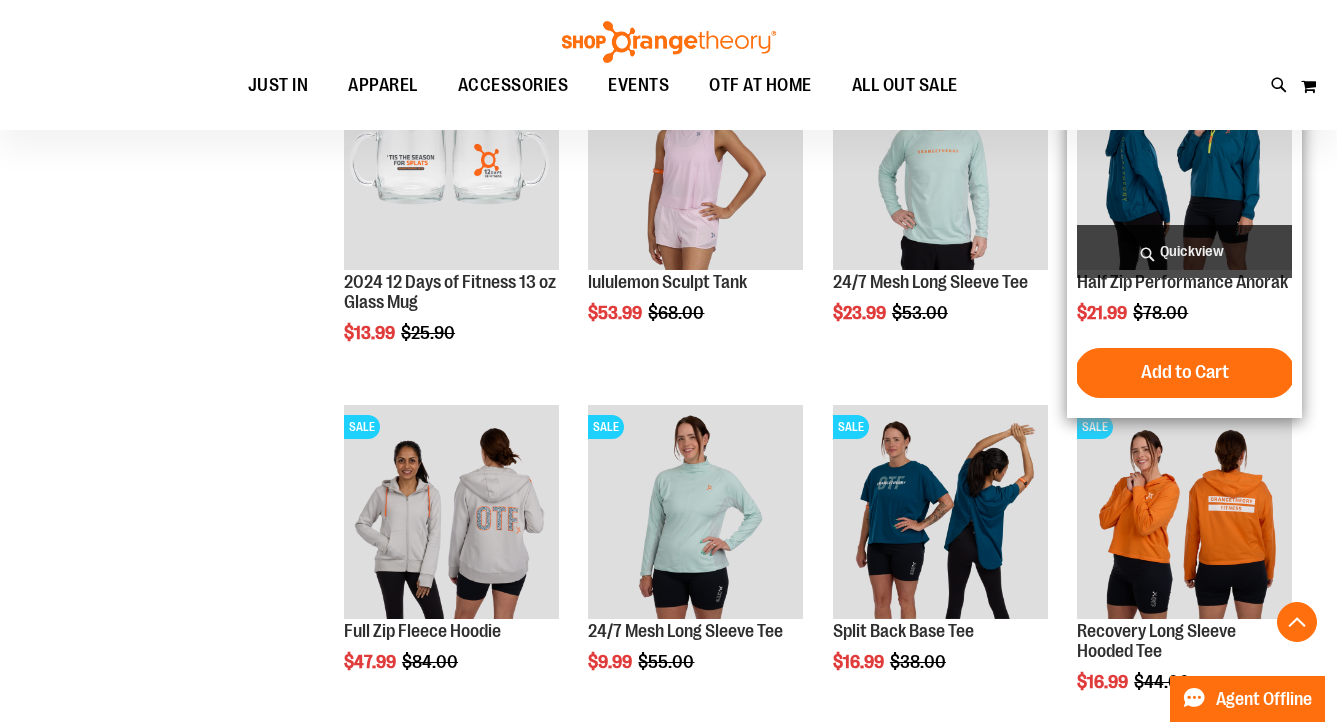 click at bounding box center [1184, 162] 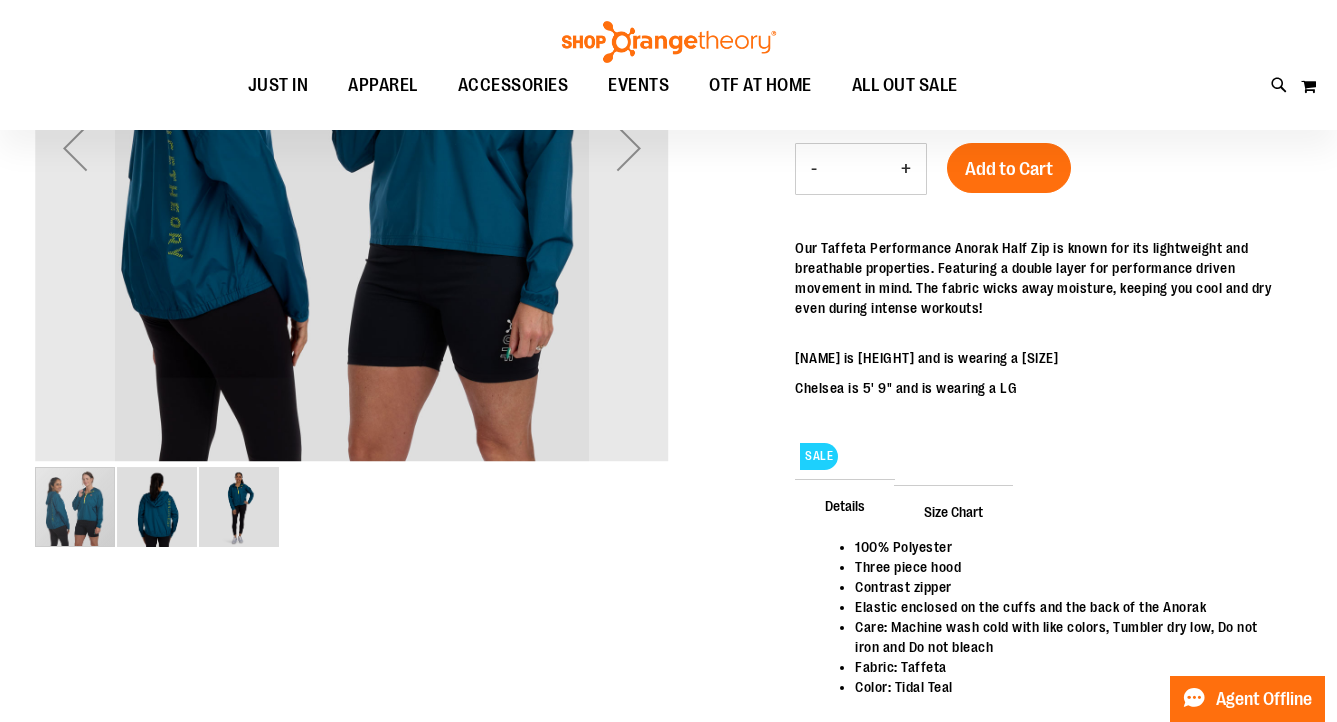 scroll, scrollTop: 521, scrollLeft: 0, axis: vertical 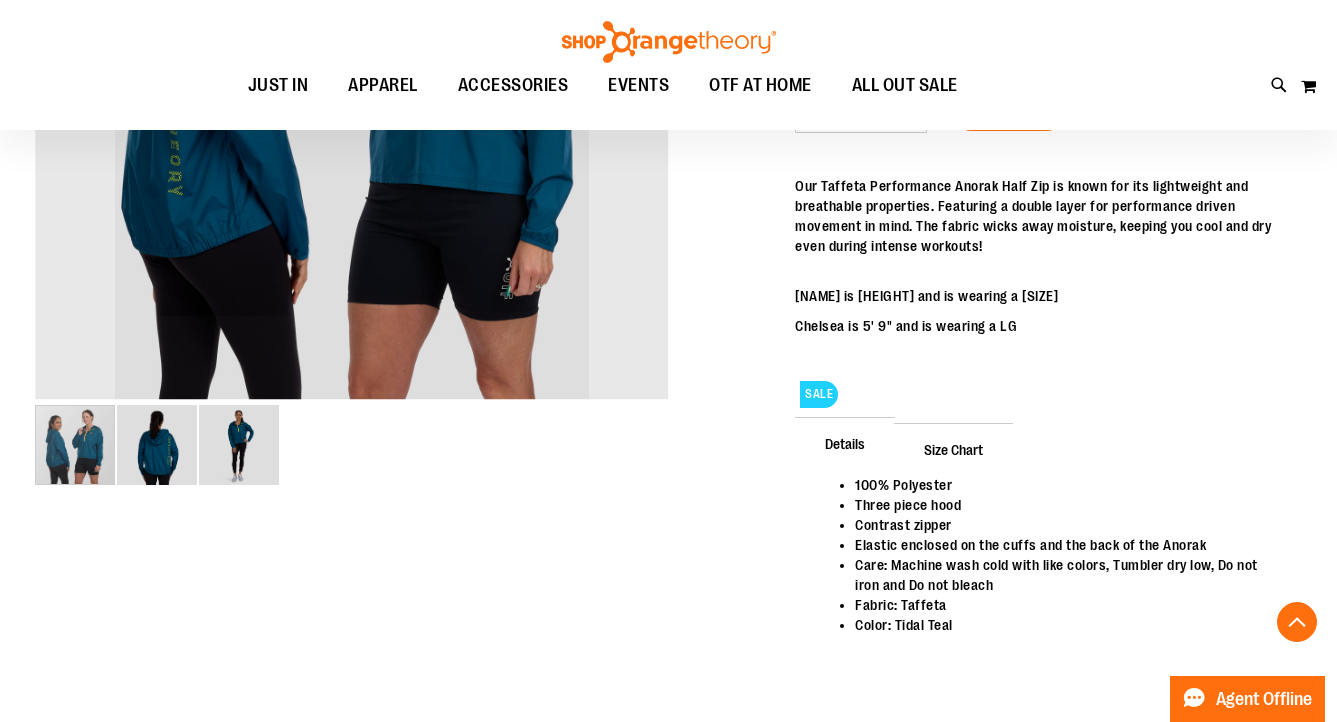 click at bounding box center (157, 445) 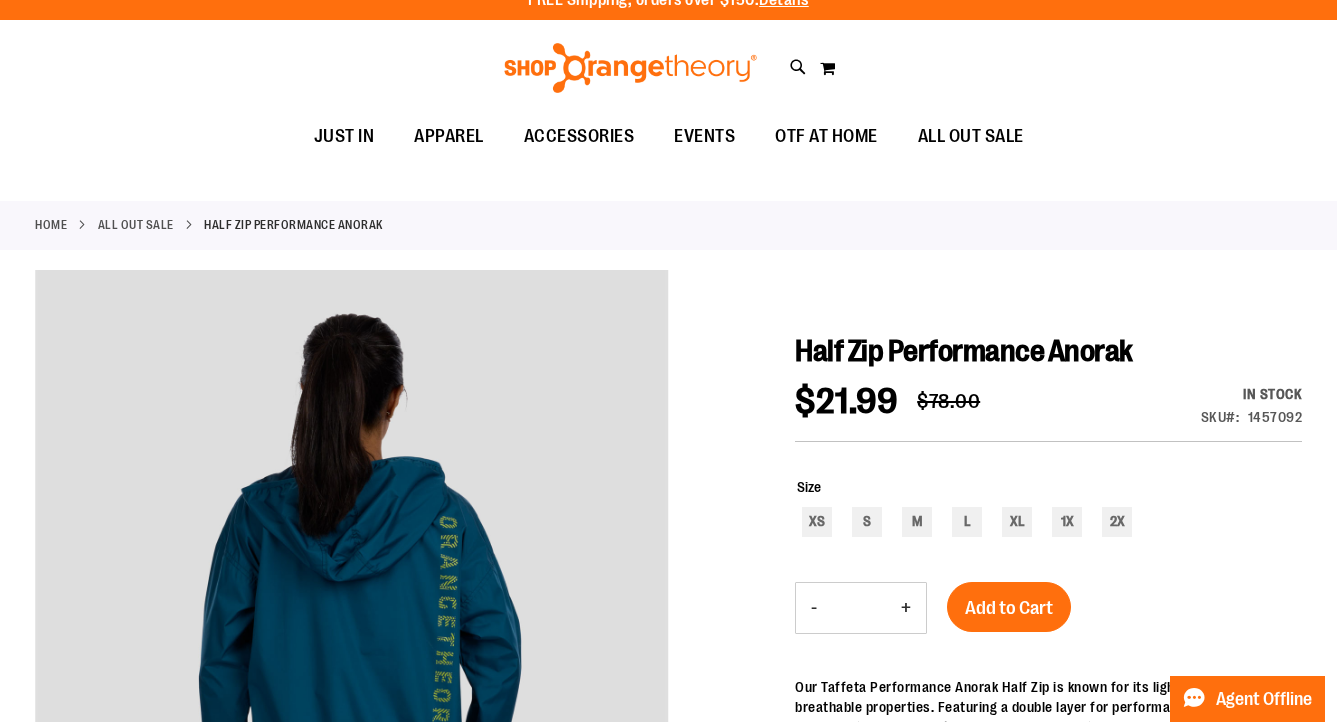 scroll, scrollTop: 0, scrollLeft: 0, axis: both 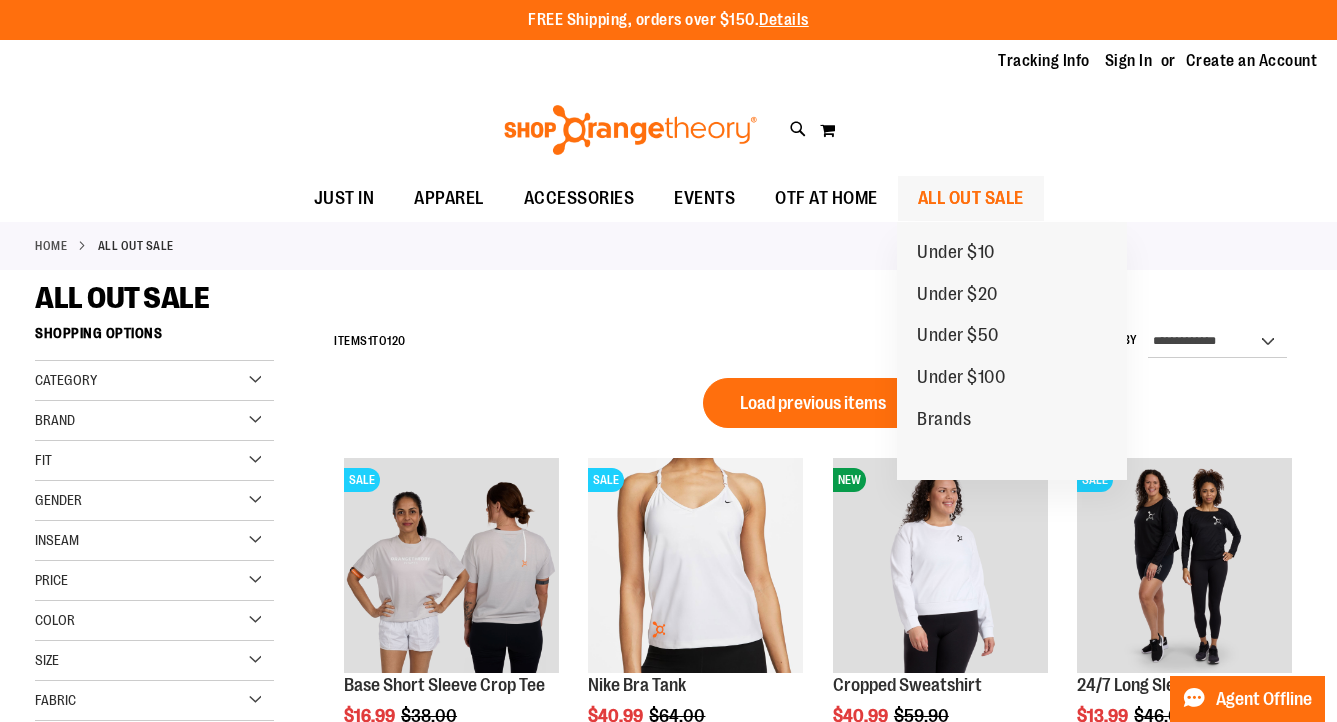 click on "ALL OUT SALE" at bounding box center (971, 198) 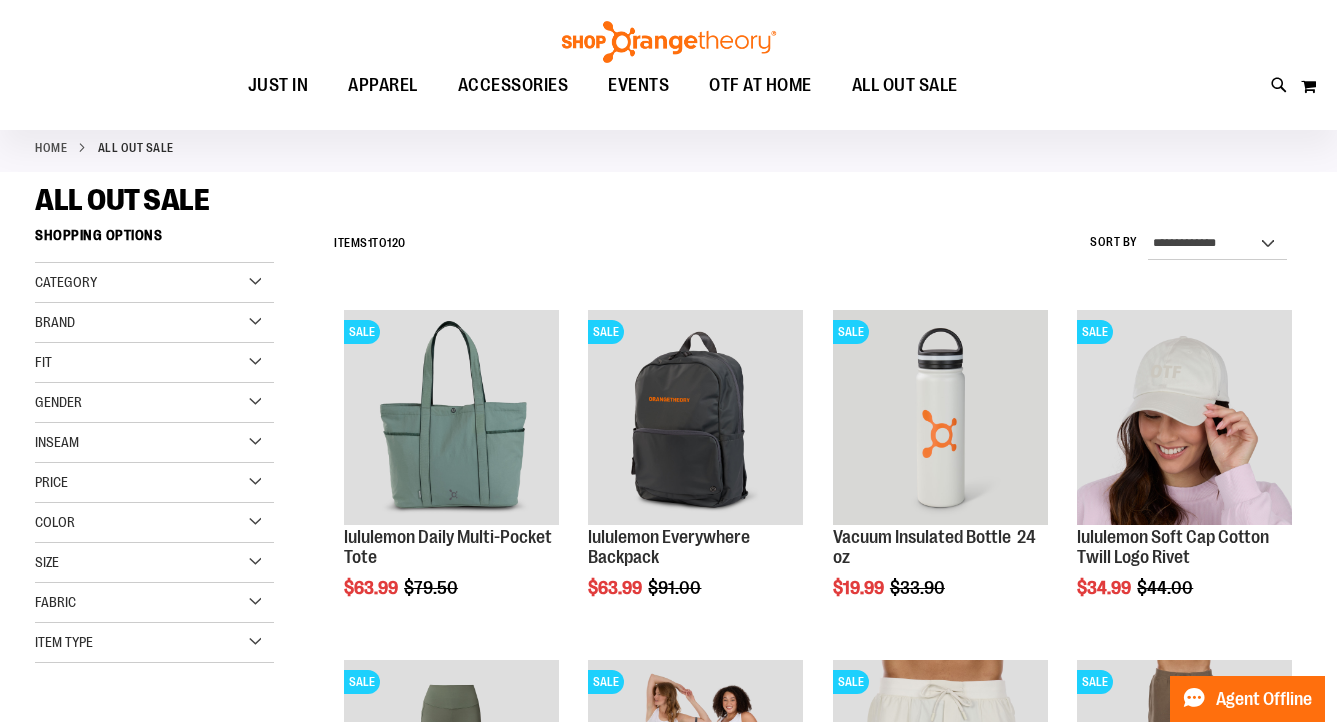 scroll, scrollTop: 775, scrollLeft: 0, axis: vertical 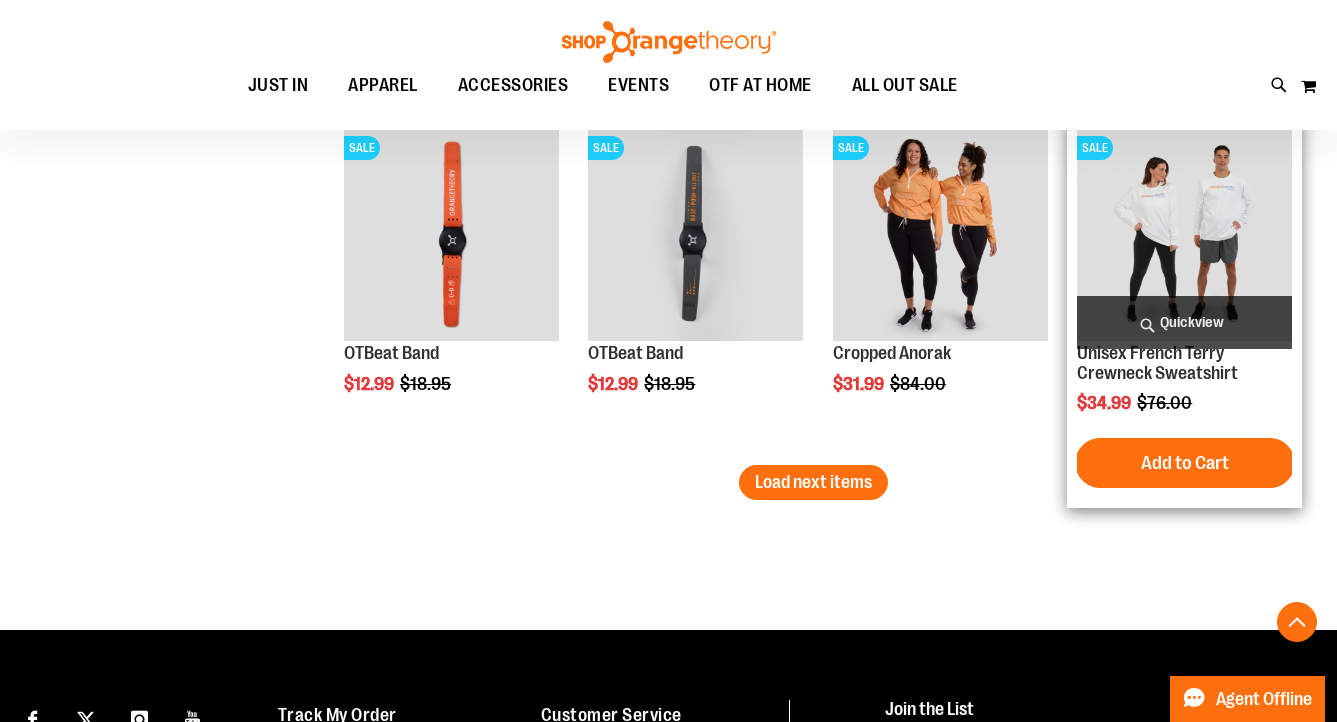 click at bounding box center (1184, 233) 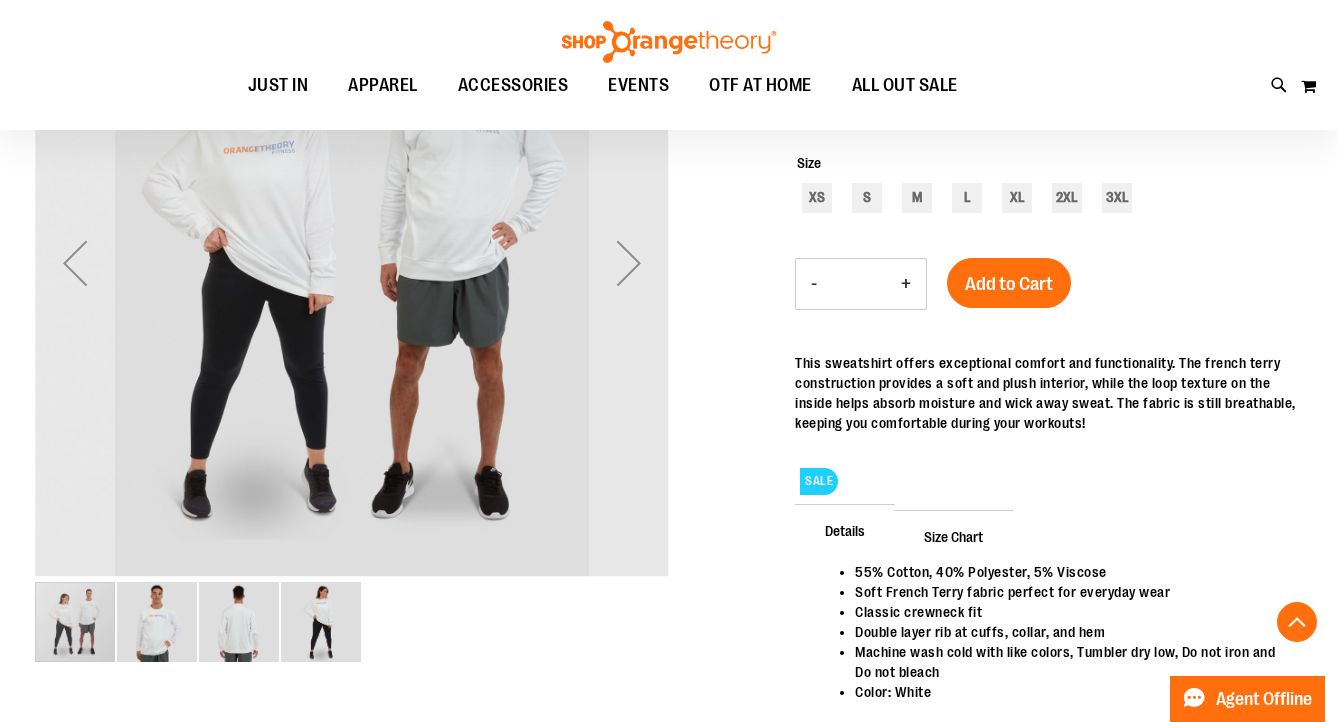 scroll, scrollTop: 345, scrollLeft: 0, axis: vertical 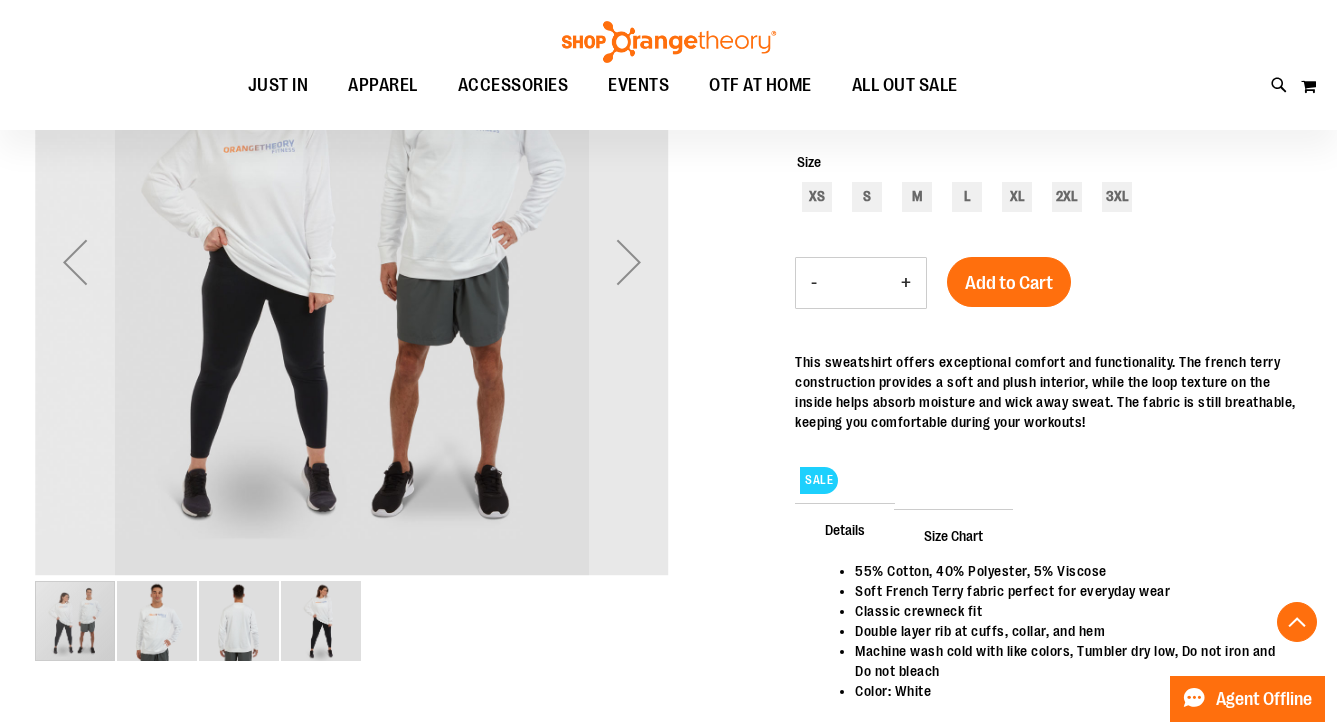 click at bounding box center [157, 621] 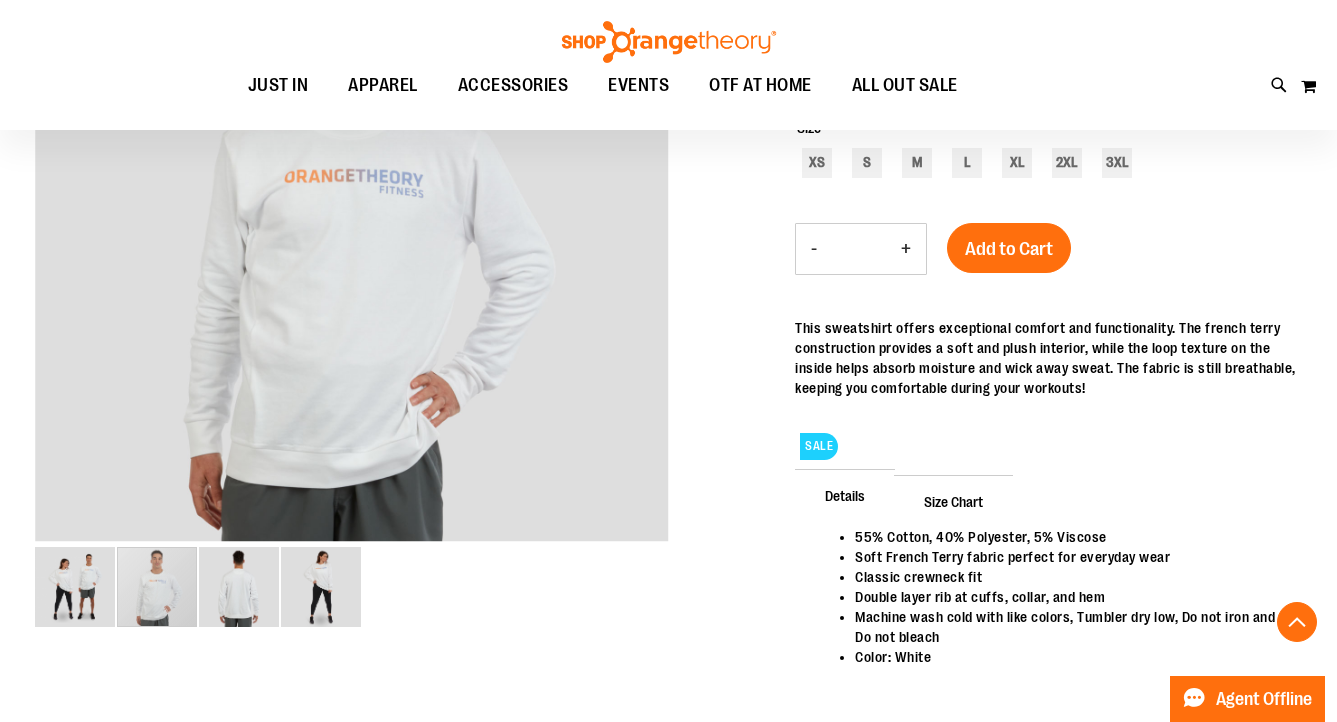 scroll, scrollTop: 357, scrollLeft: 0, axis: vertical 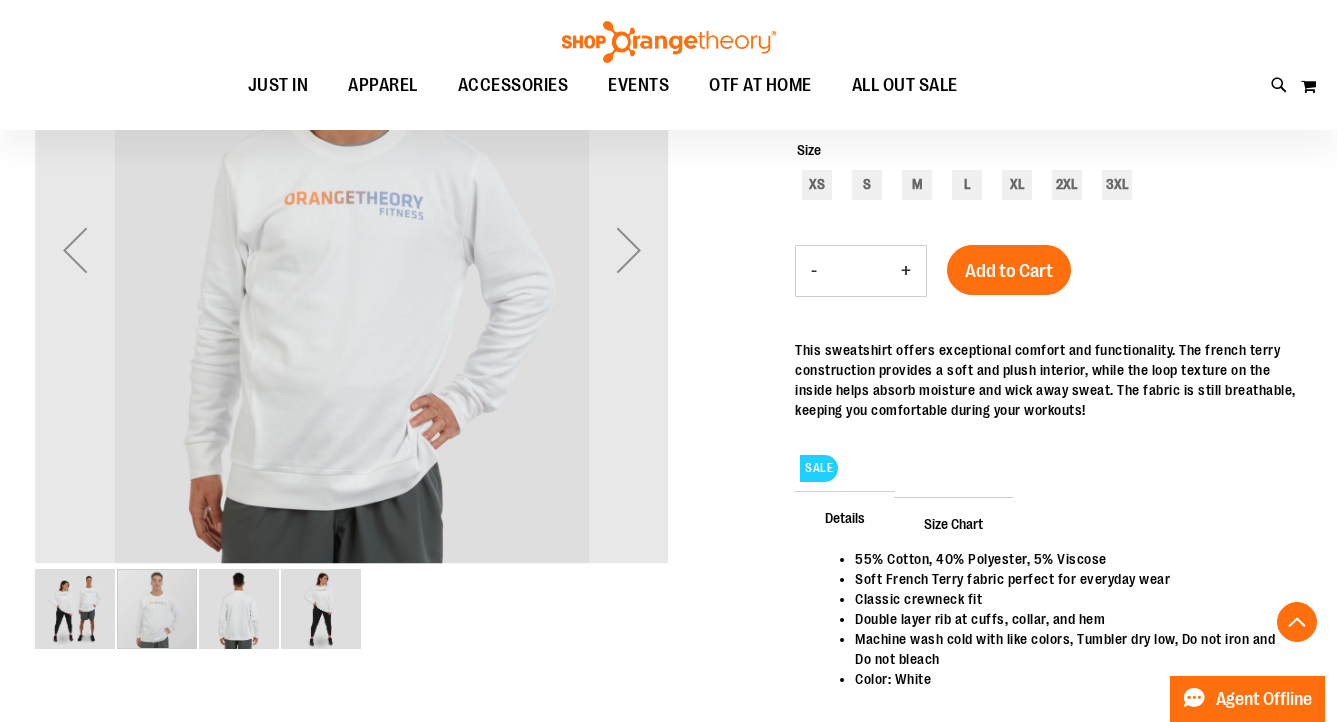 click at bounding box center [239, 609] 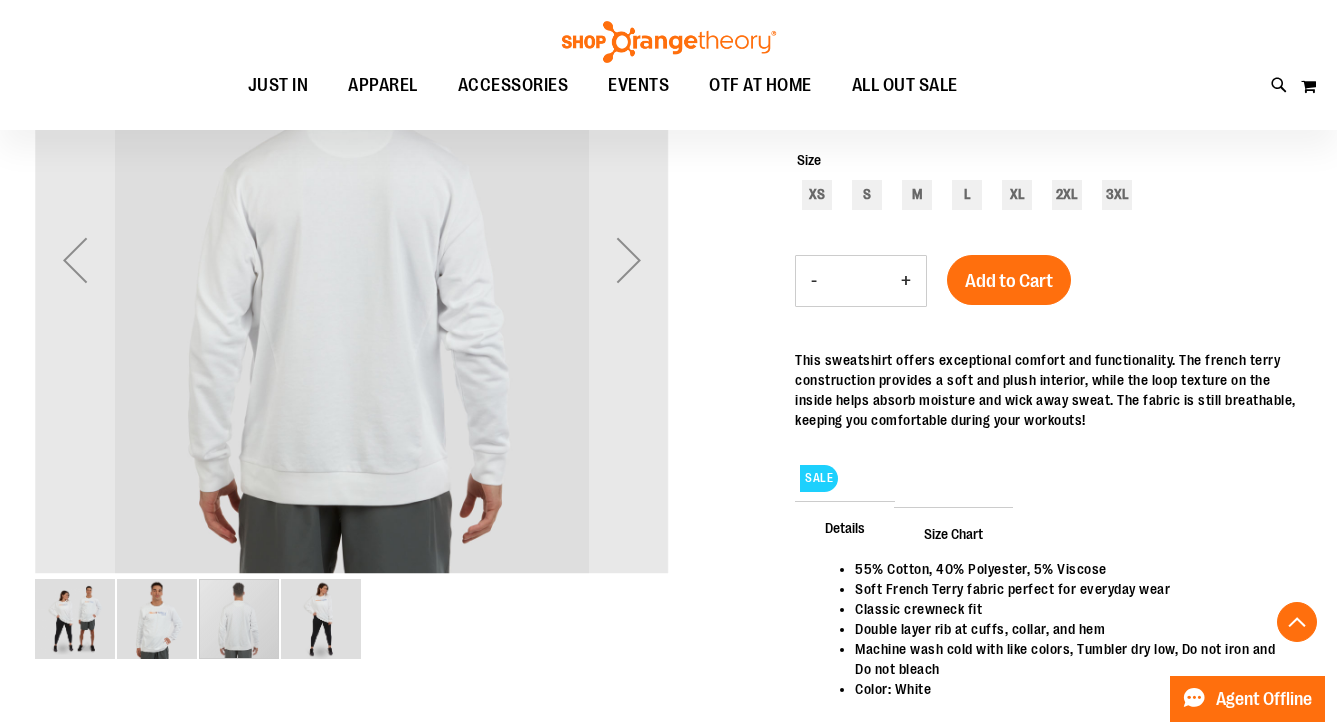 scroll, scrollTop: 322, scrollLeft: 0, axis: vertical 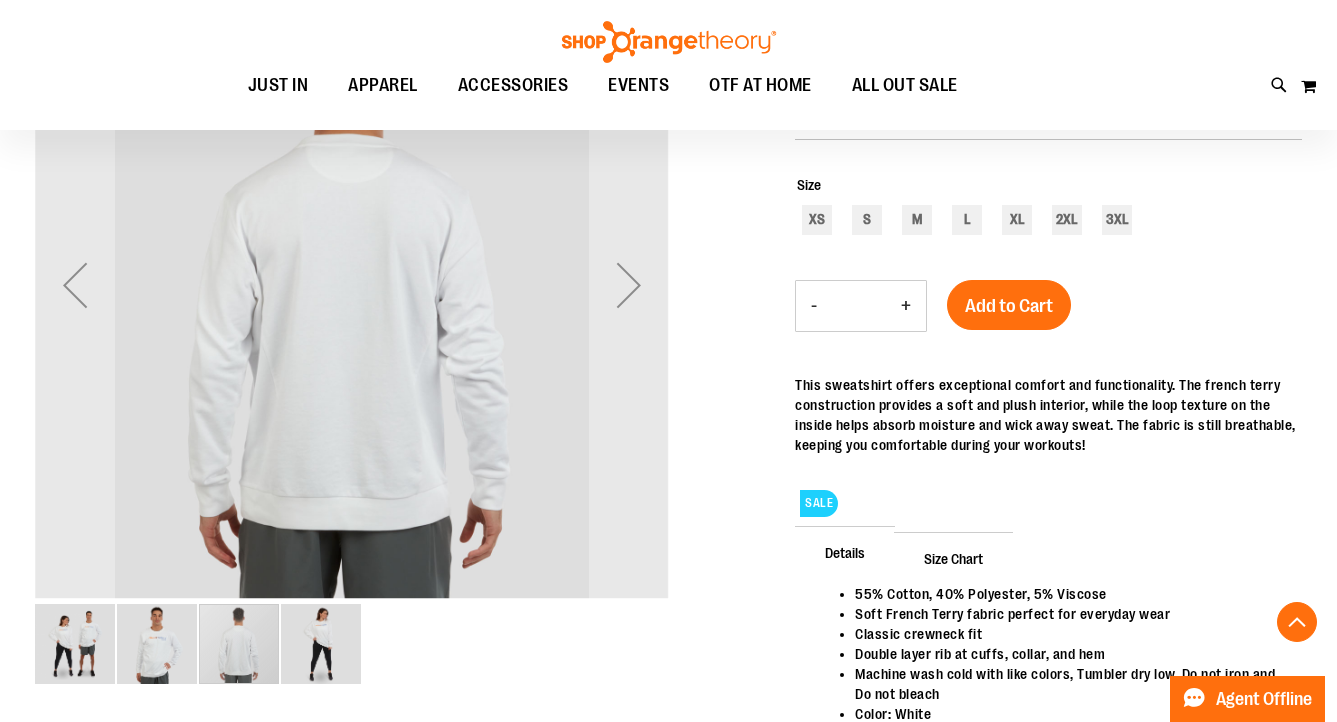 click at bounding box center [321, 644] 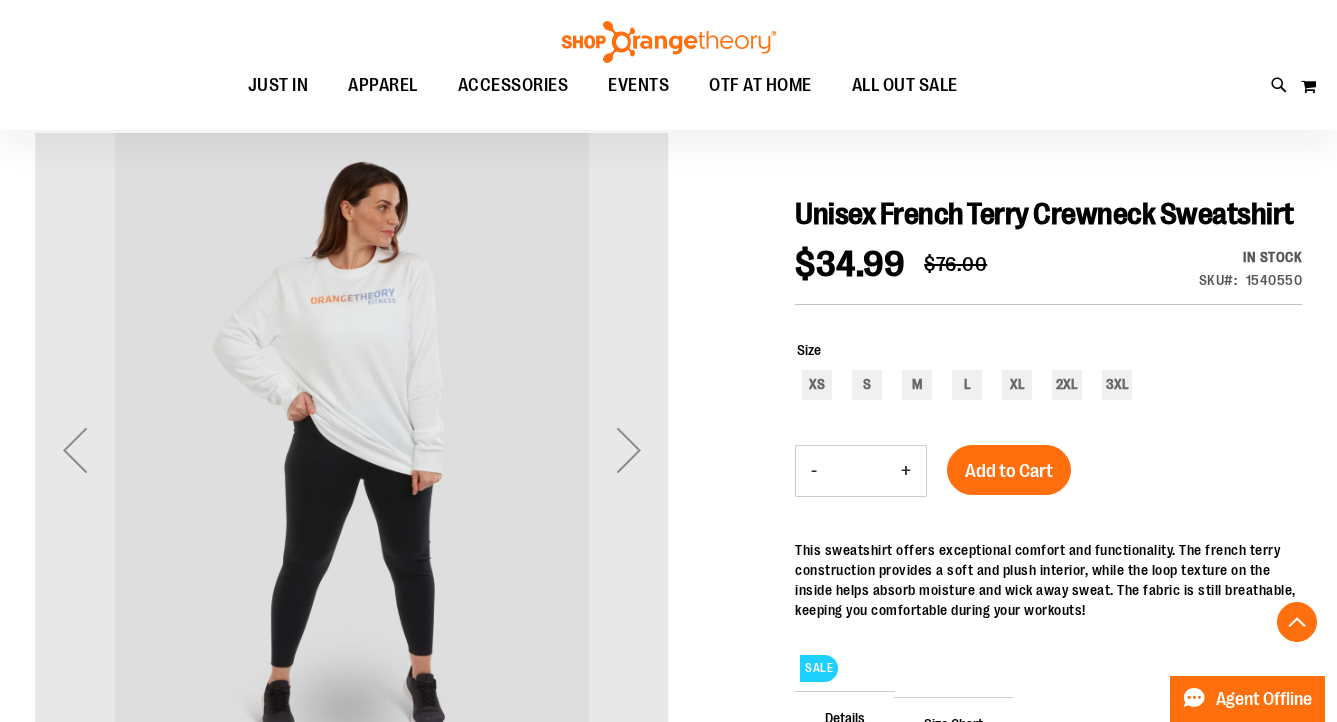 scroll, scrollTop: 154, scrollLeft: 0, axis: vertical 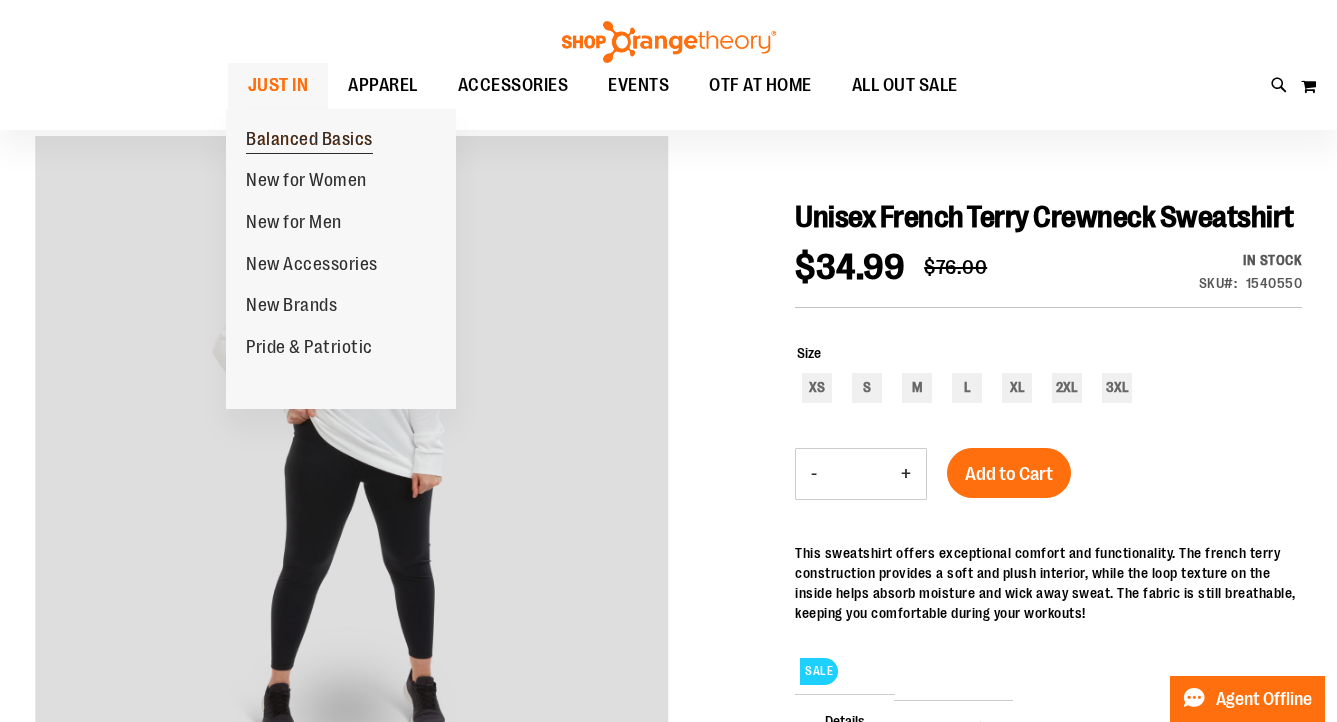 click on "Balanced Basics" at bounding box center [309, 141] 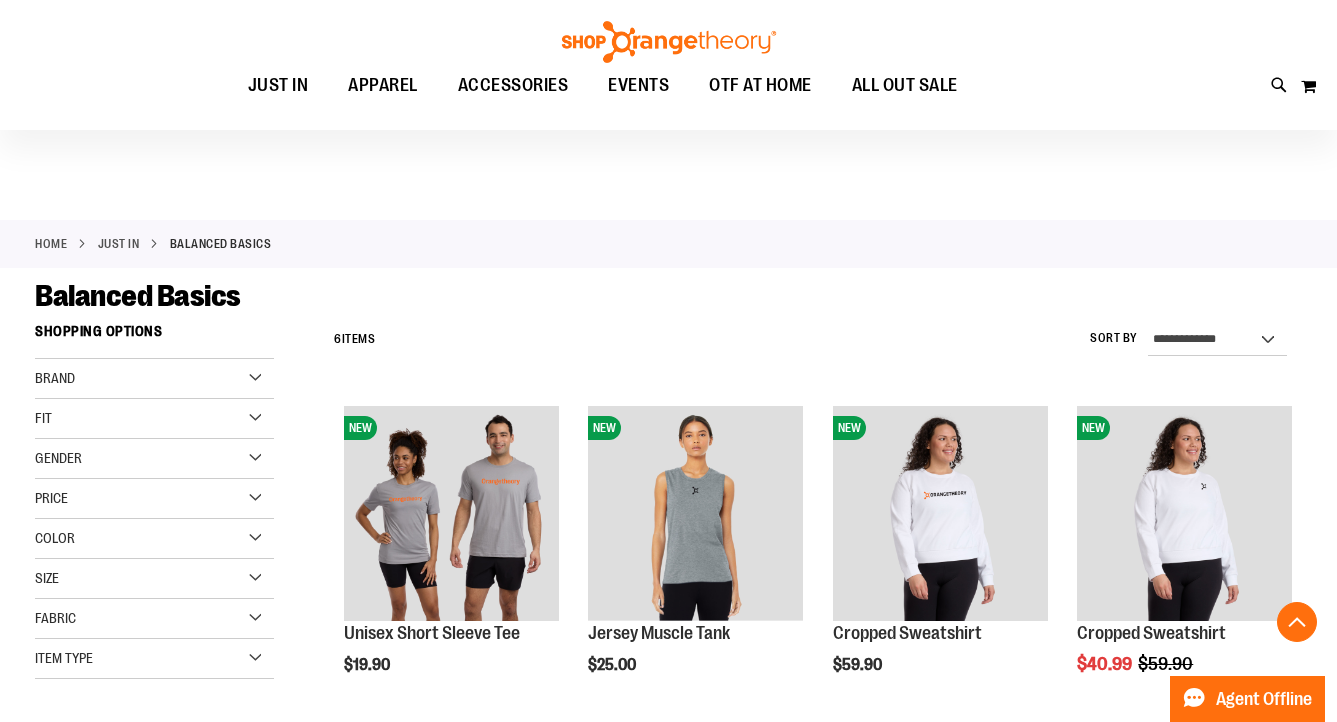scroll, scrollTop: 0, scrollLeft: 0, axis: both 